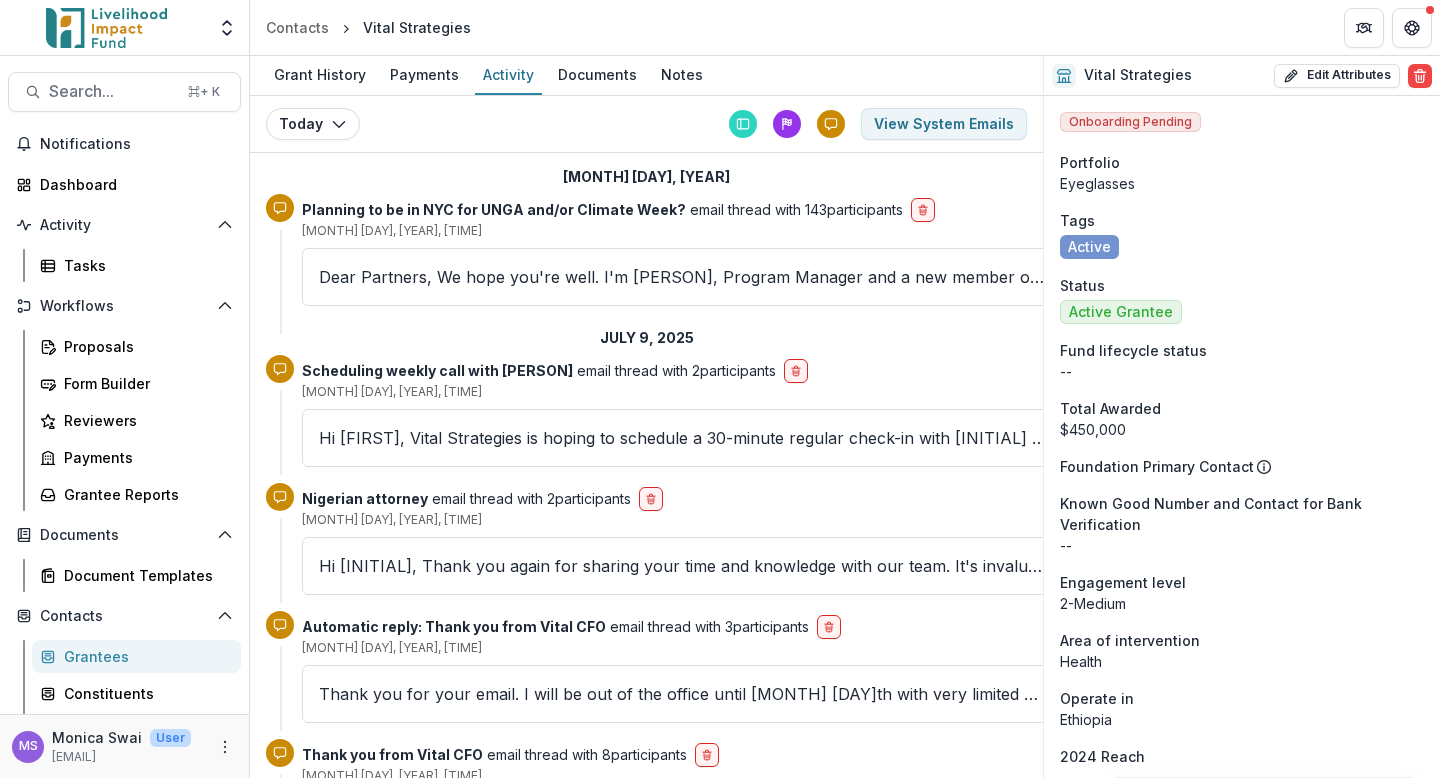 scroll, scrollTop: 0, scrollLeft: 0, axis: both 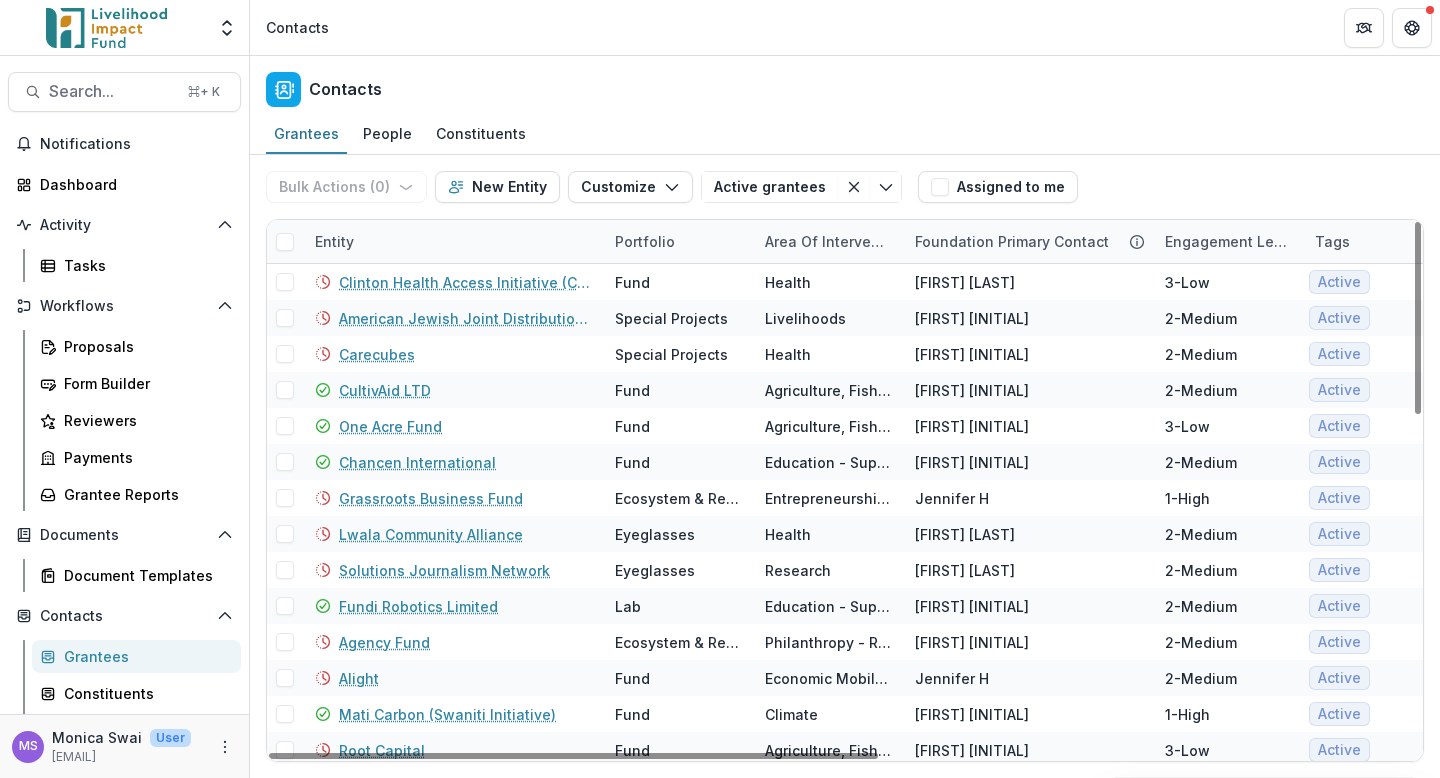 click on "Entity" at bounding box center [453, 241] 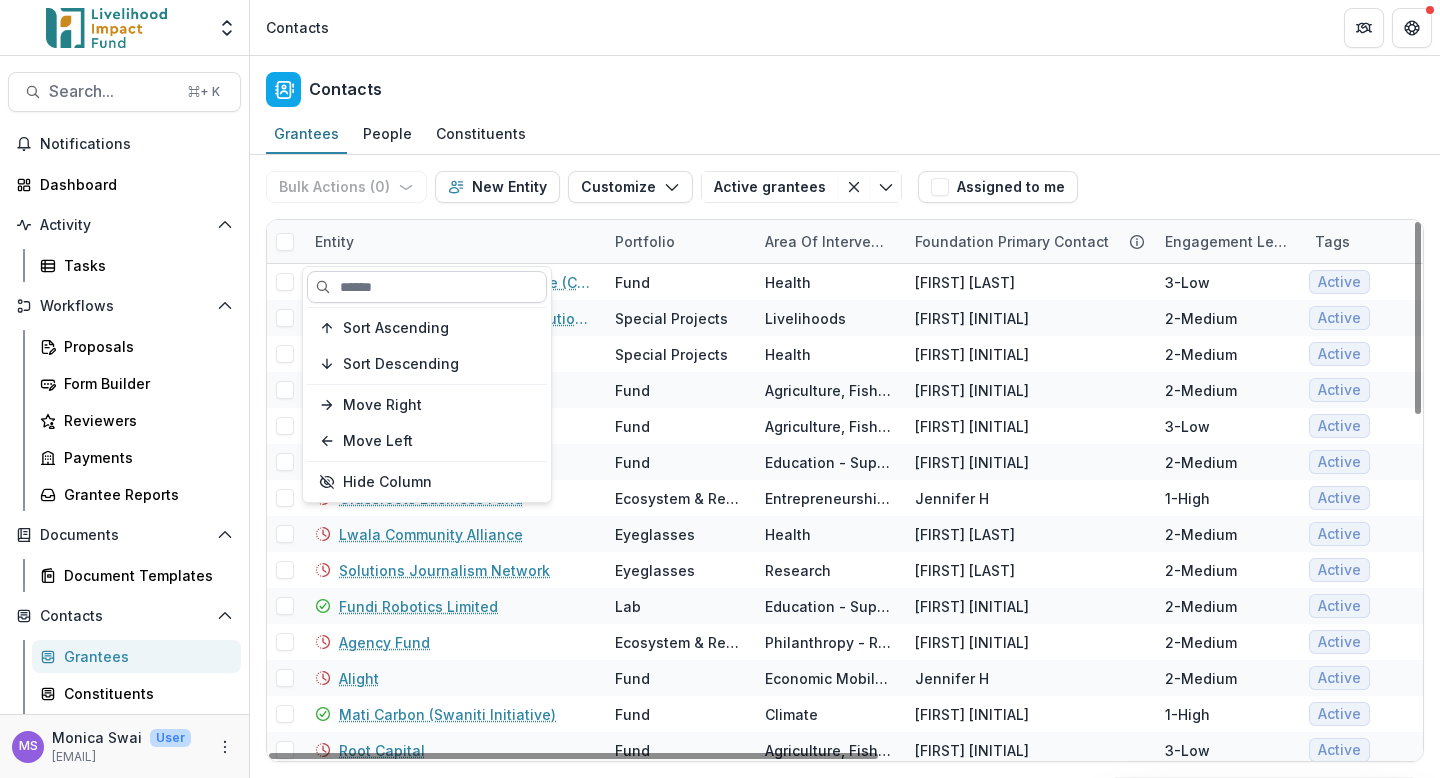 click at bounding box center [427, 287] 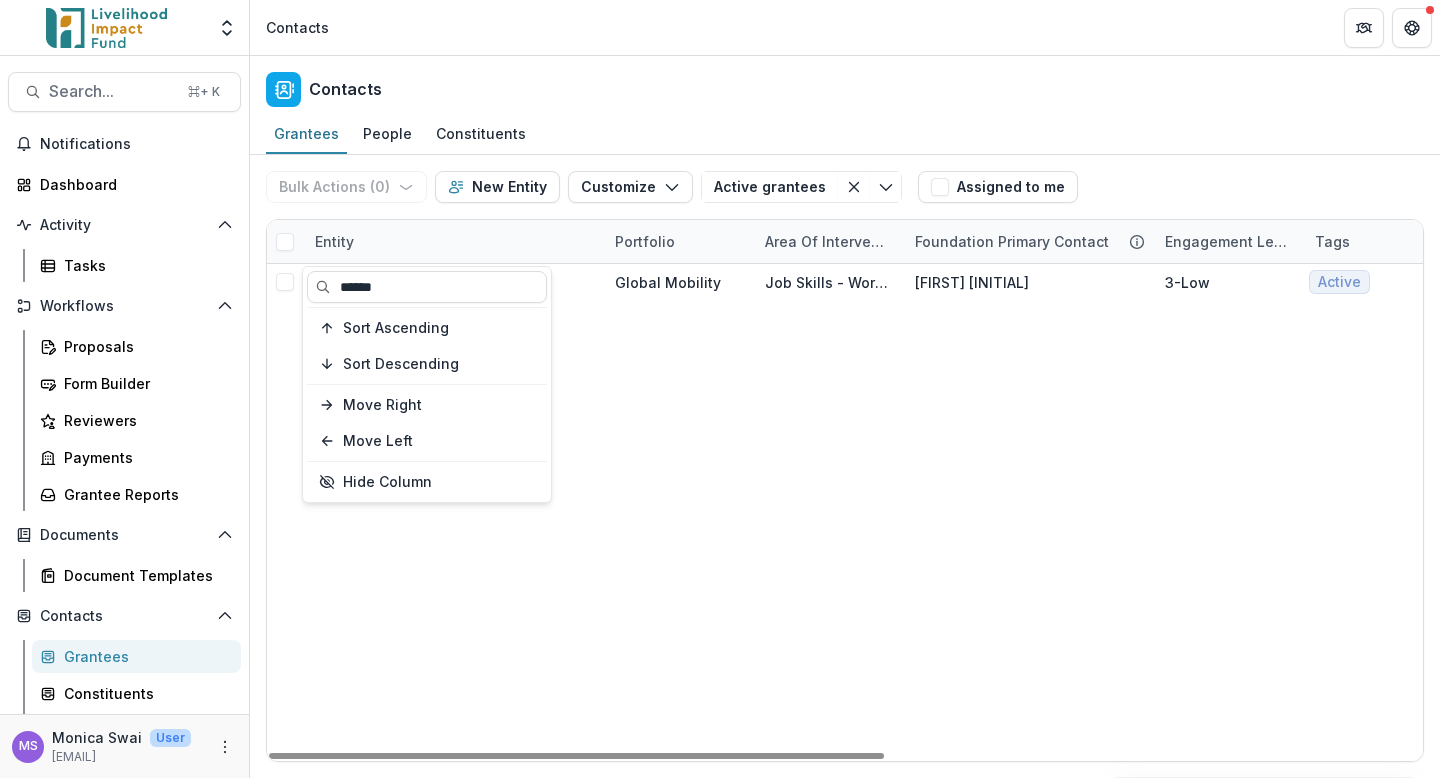 type on "******" 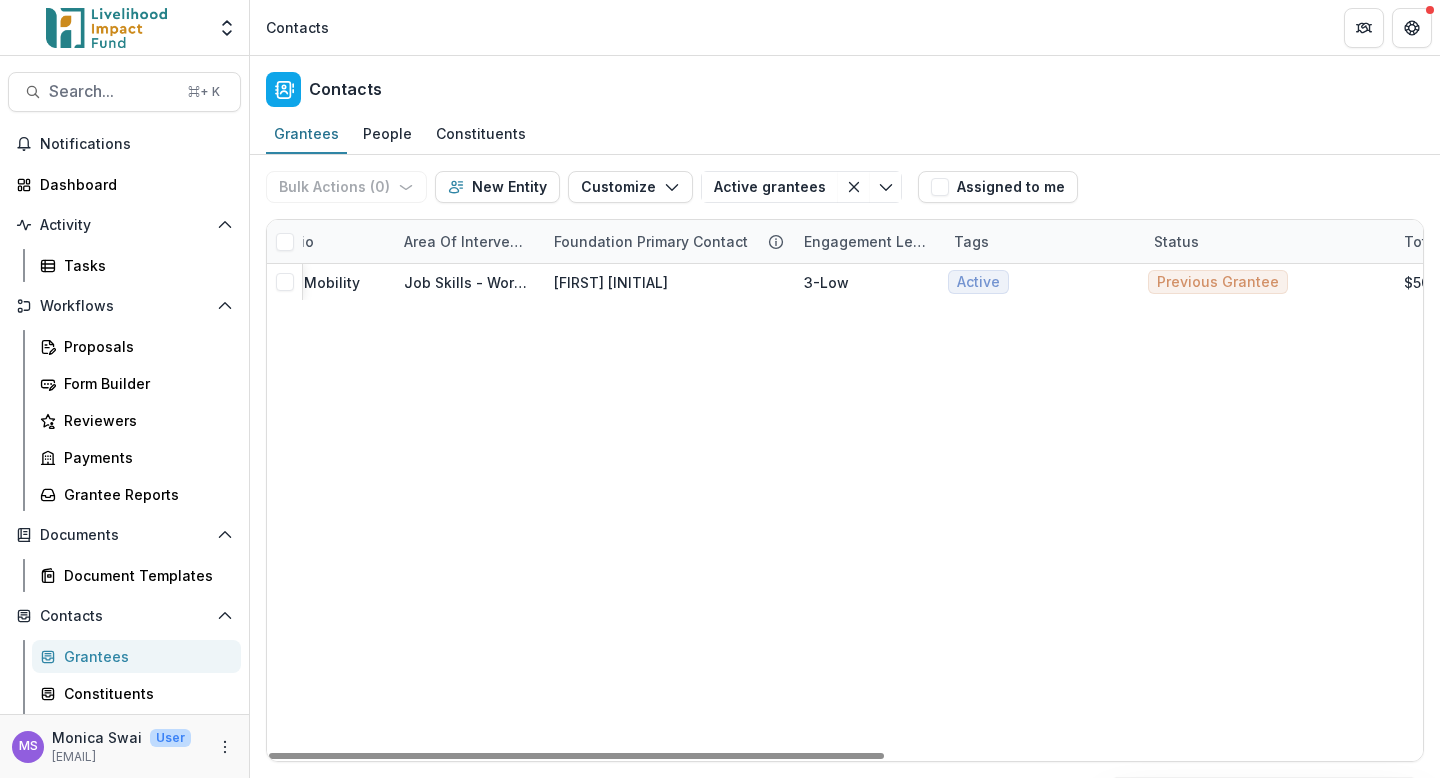 scroll, scrollTop: 0, scrollLeft: 0, axis: both 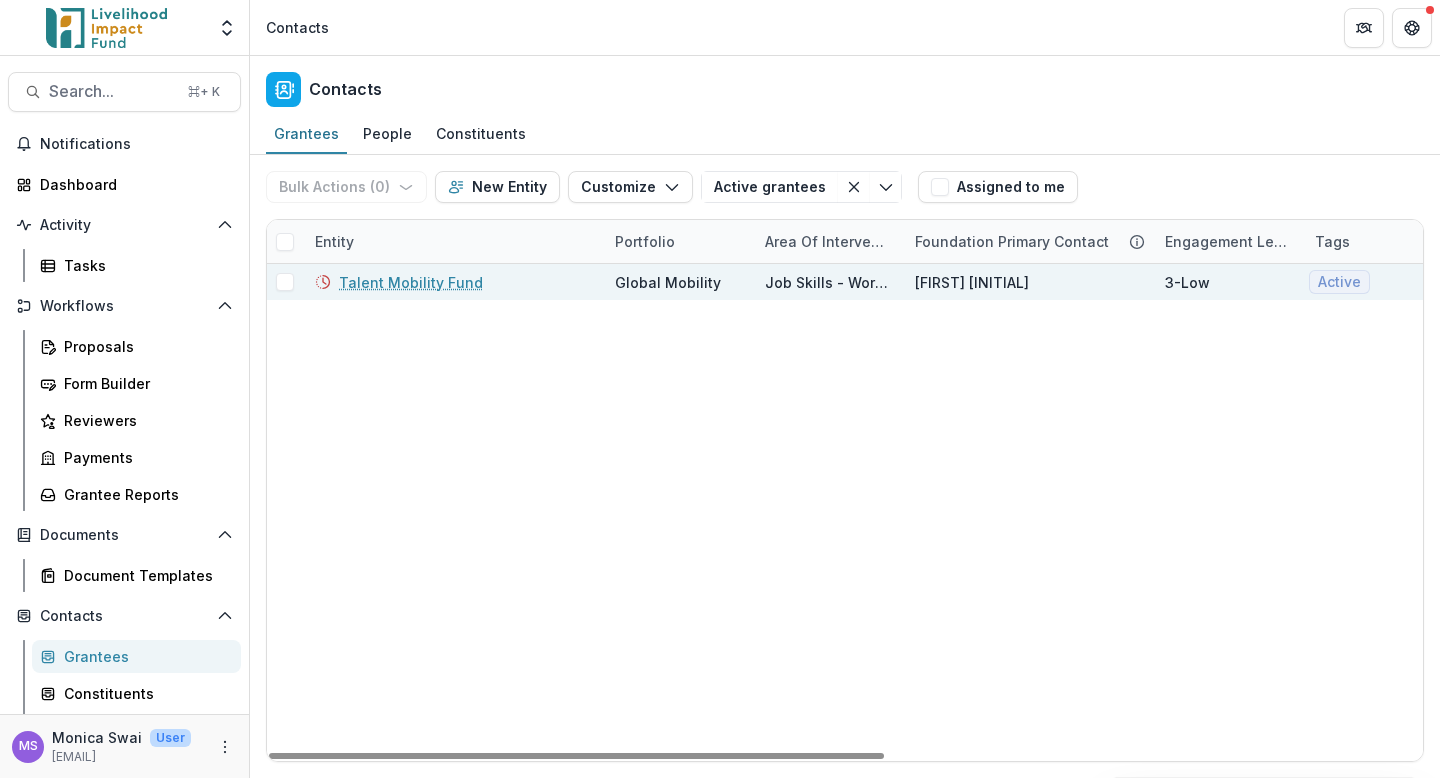 click on "Talent Mobility Fund" at bounding box center [411, 282] 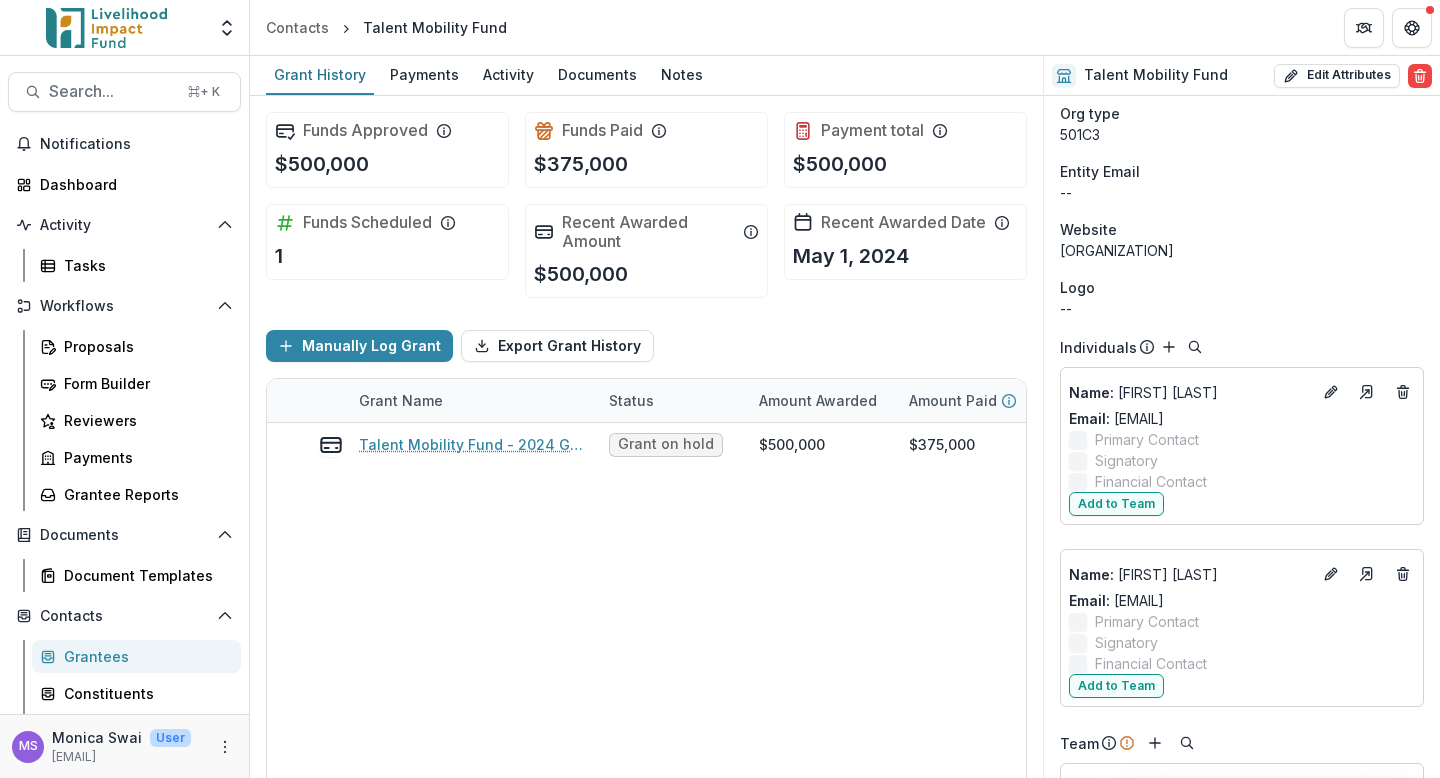 scroll, scrollTop: 1030, scrollLeft: 0, axis: vertical 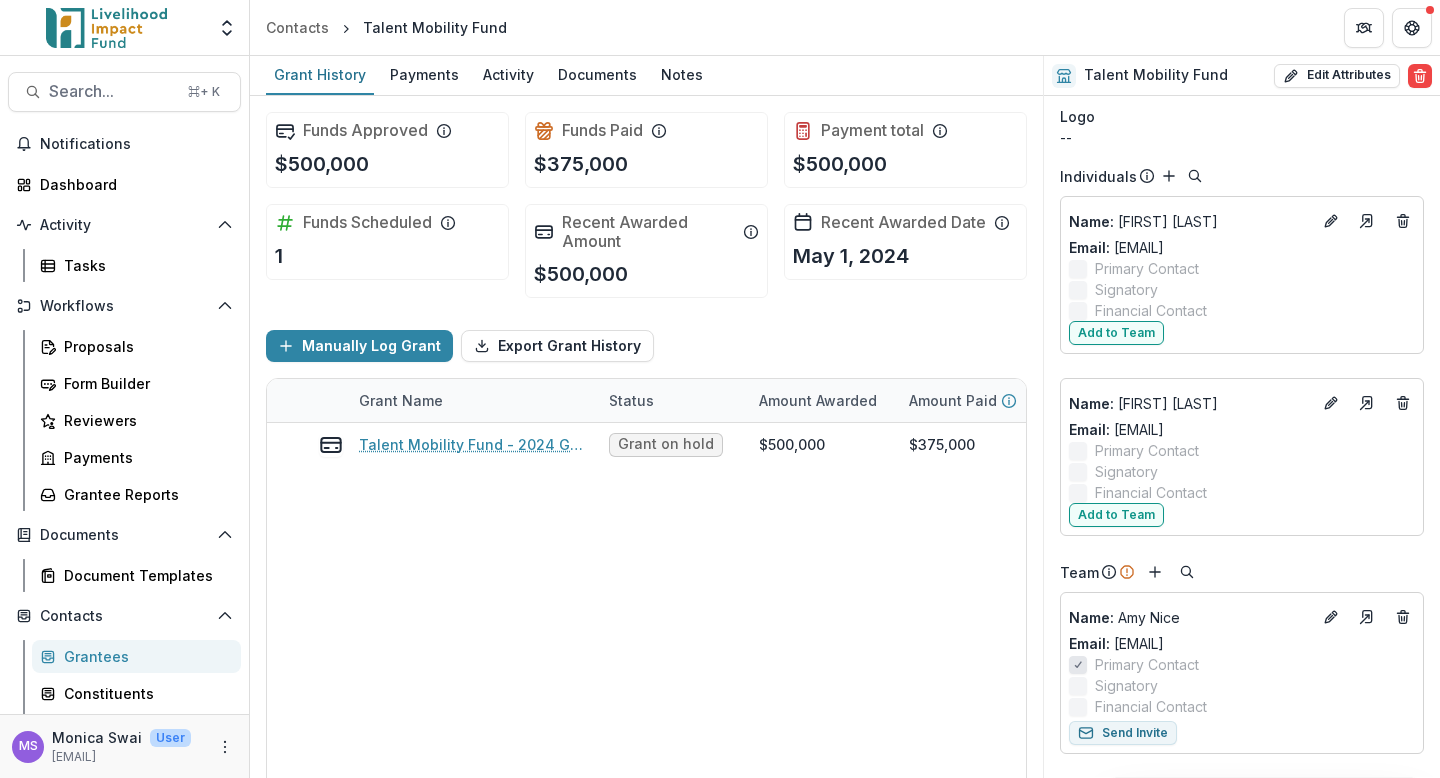click on "Grantees" at bounding box center [144, 656] 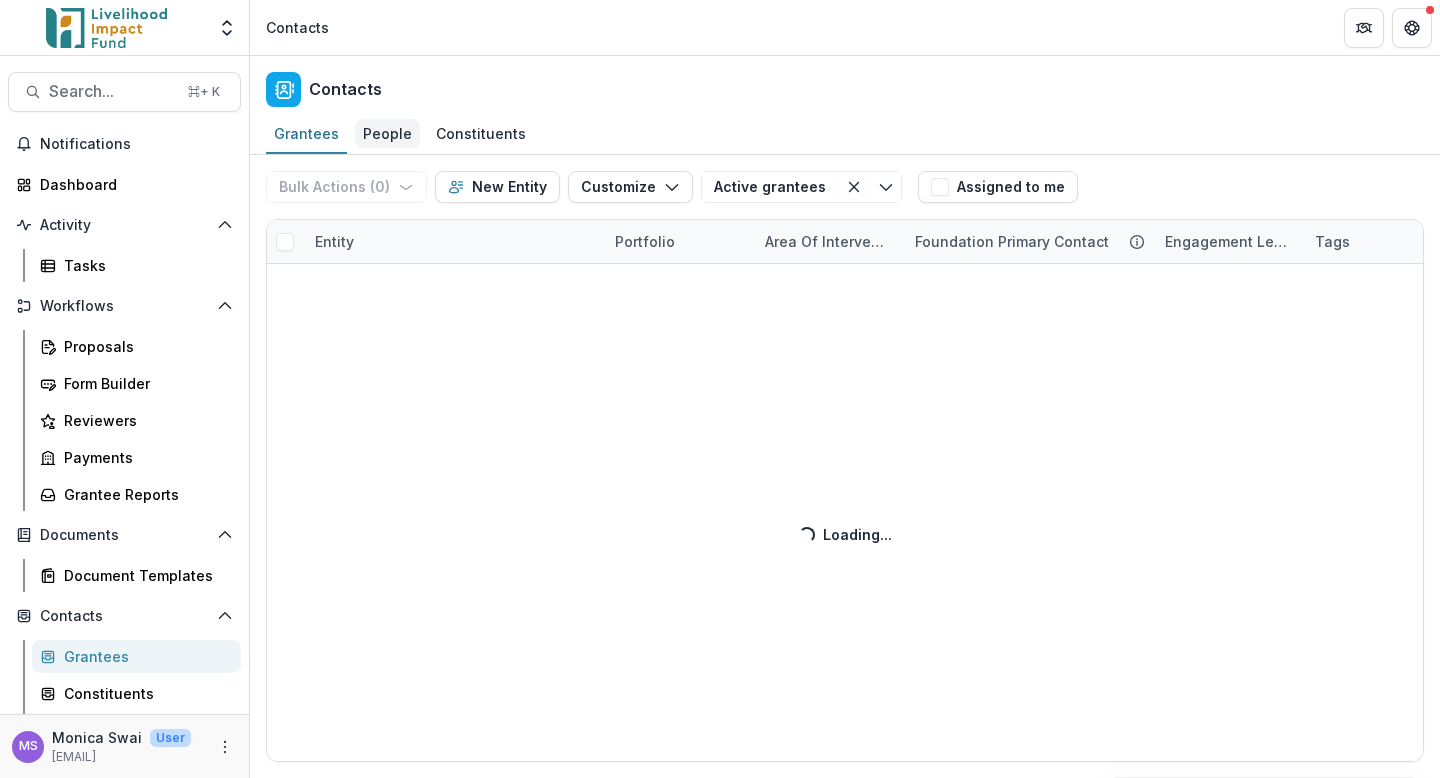 click on "People" at bounding box center (387, 133) 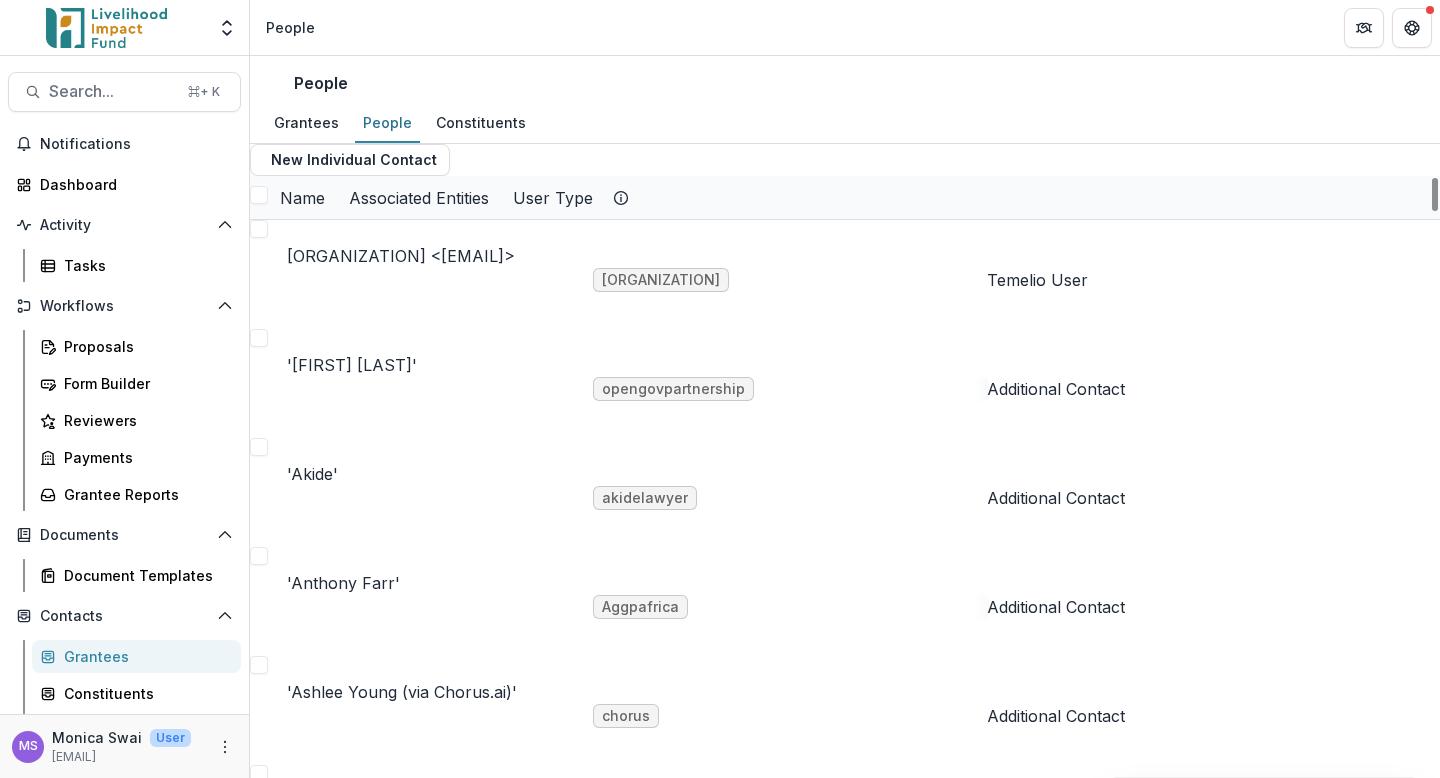 click on "Name" at bounding box center [302, 197] 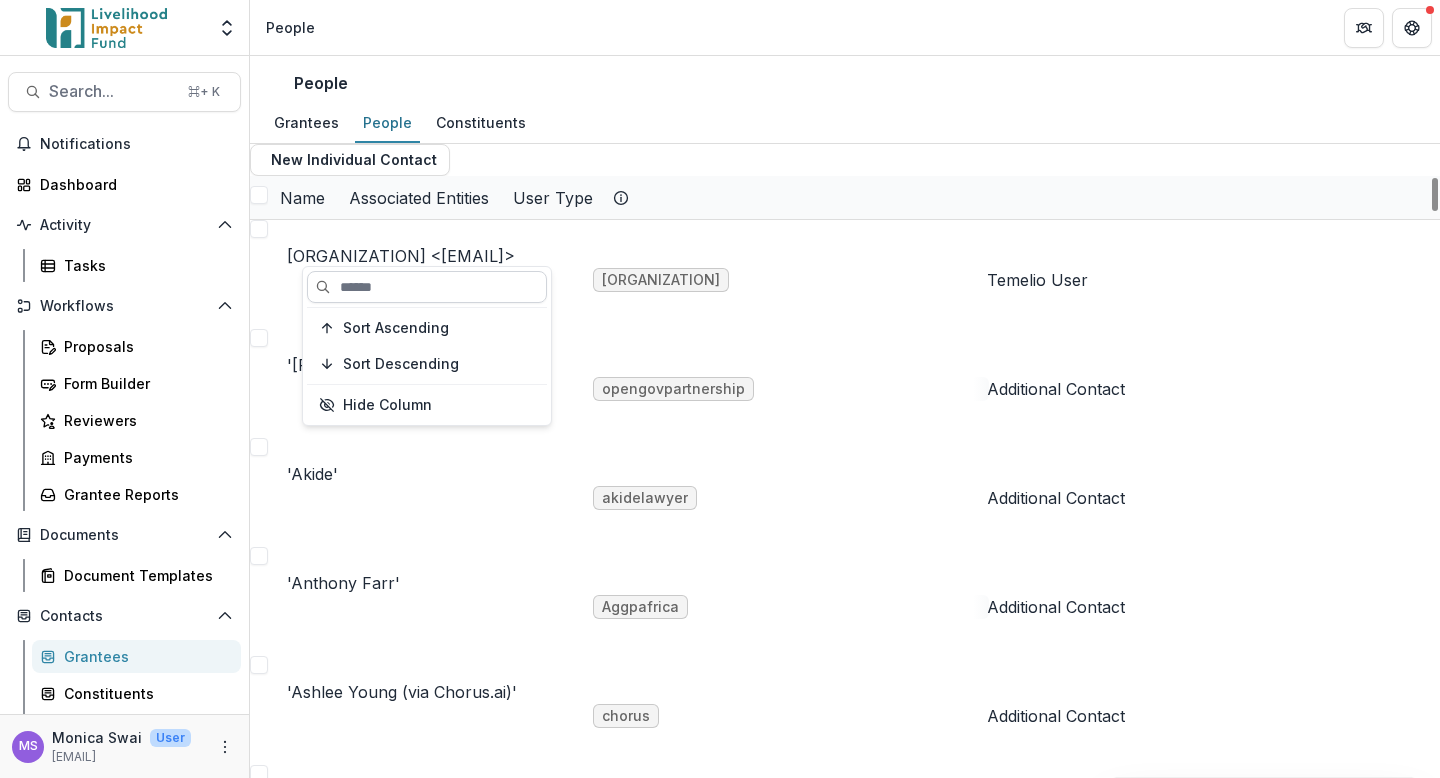 click at bounding box center [427, 287] 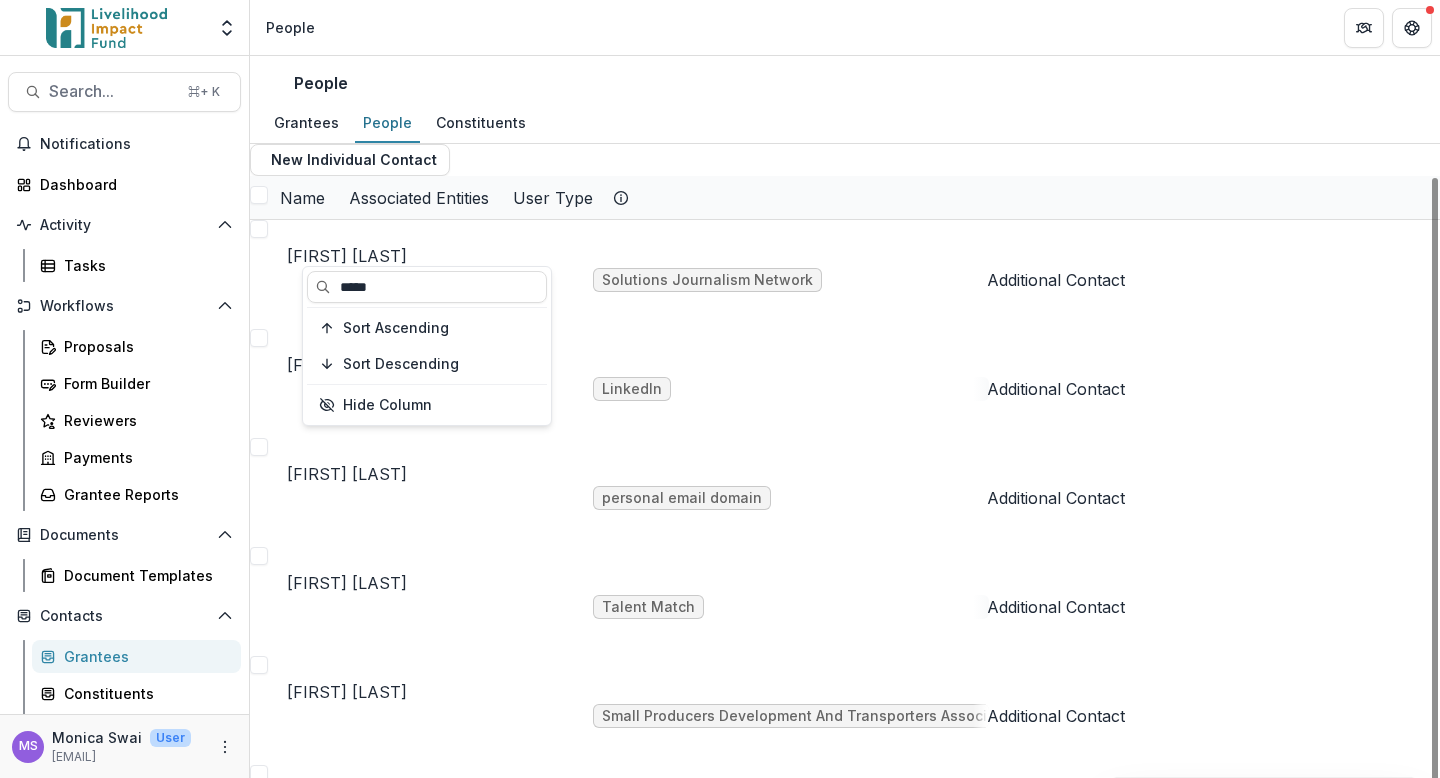 type on "*****" 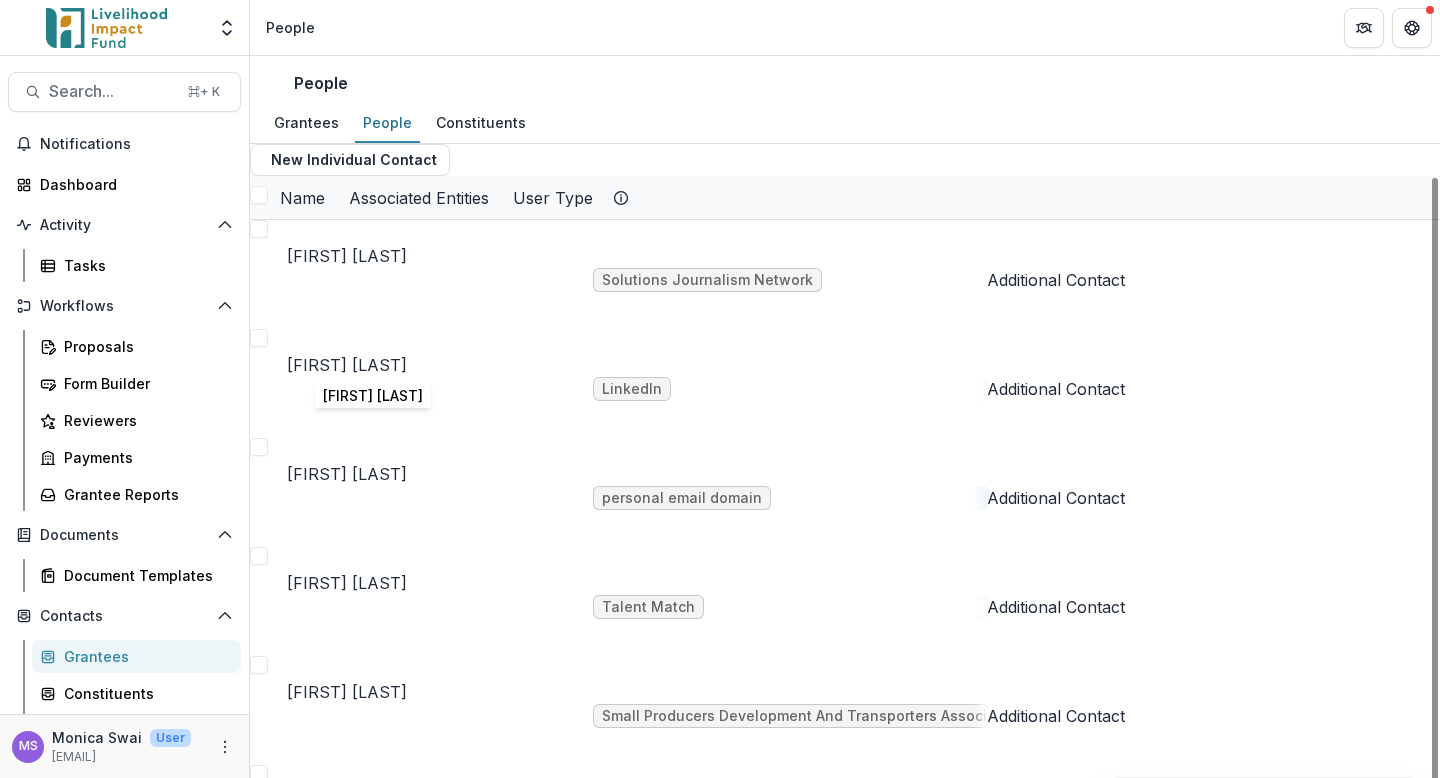 click on "[FIRST] [LAST]" at bounding box center [347, 474] 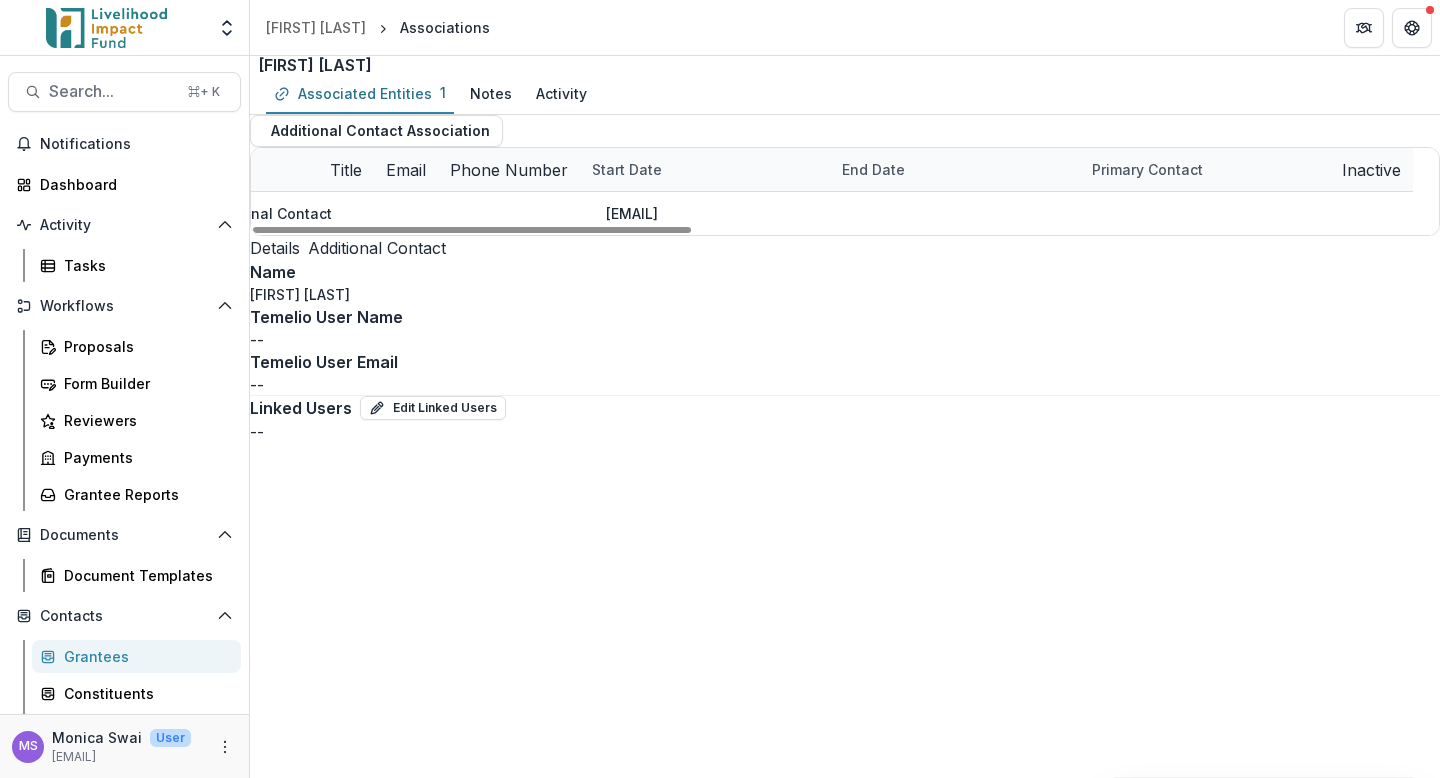 scroll, scrollTop: 0, scrollLeft: 0, axis: both 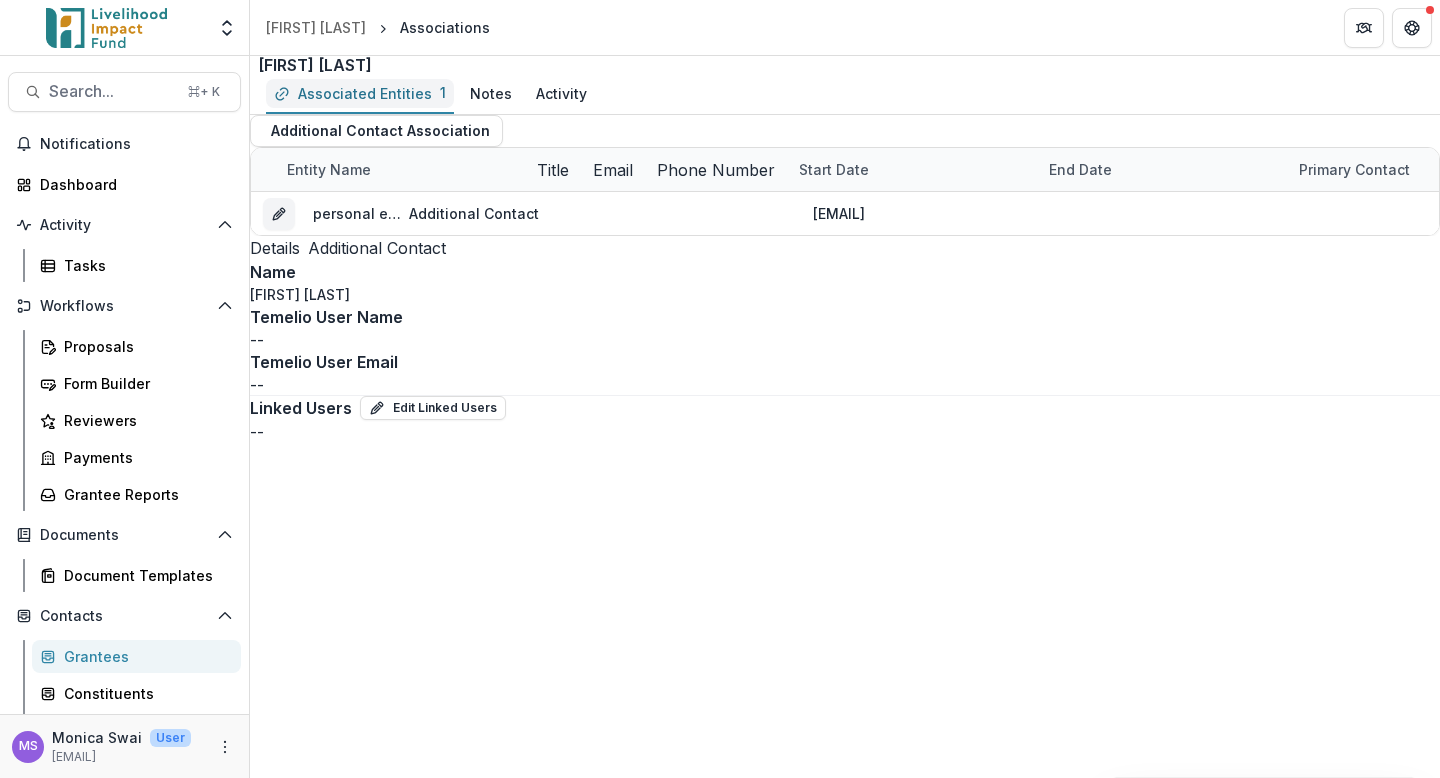 click on "Associated Entities" at bounding box center [365, 93] 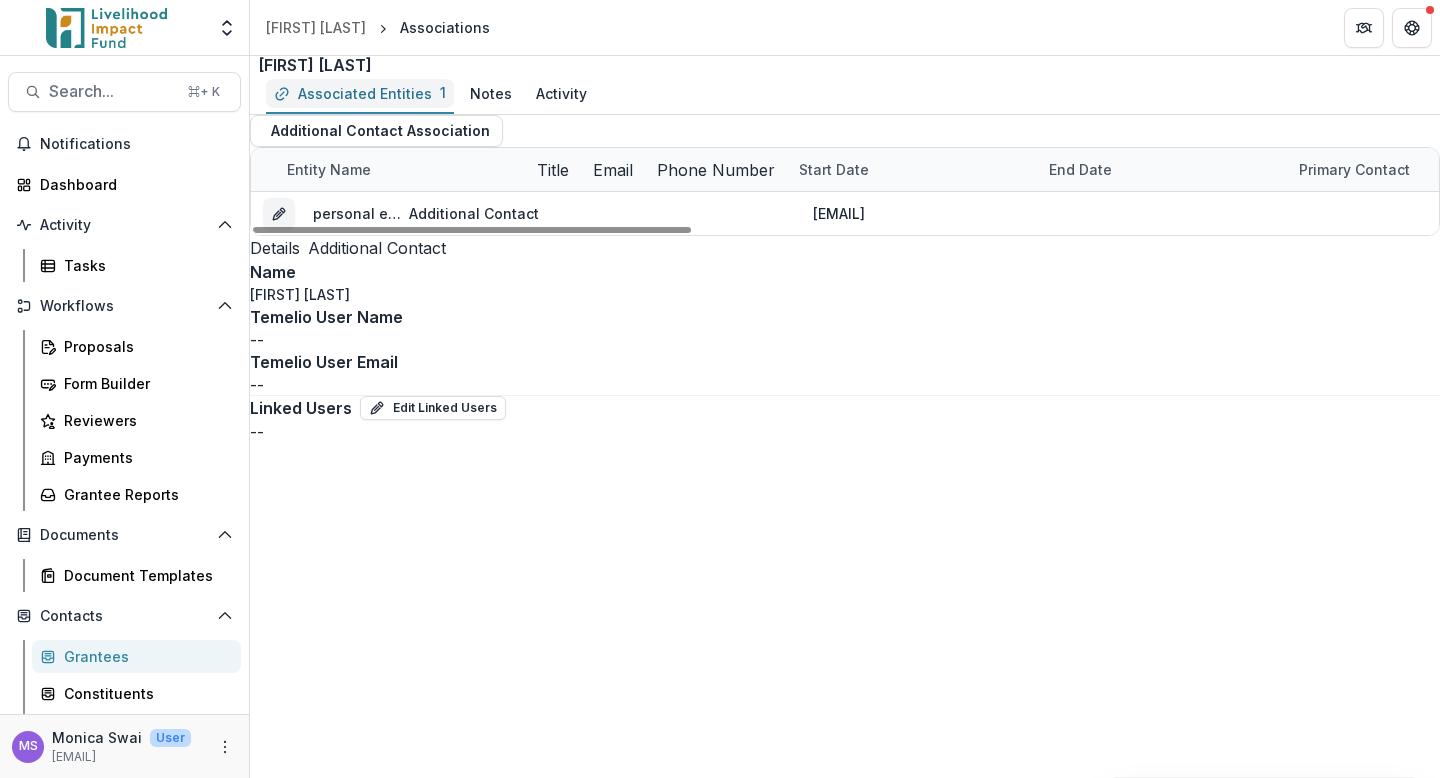 click on "1" at bounding box center (443, 93) 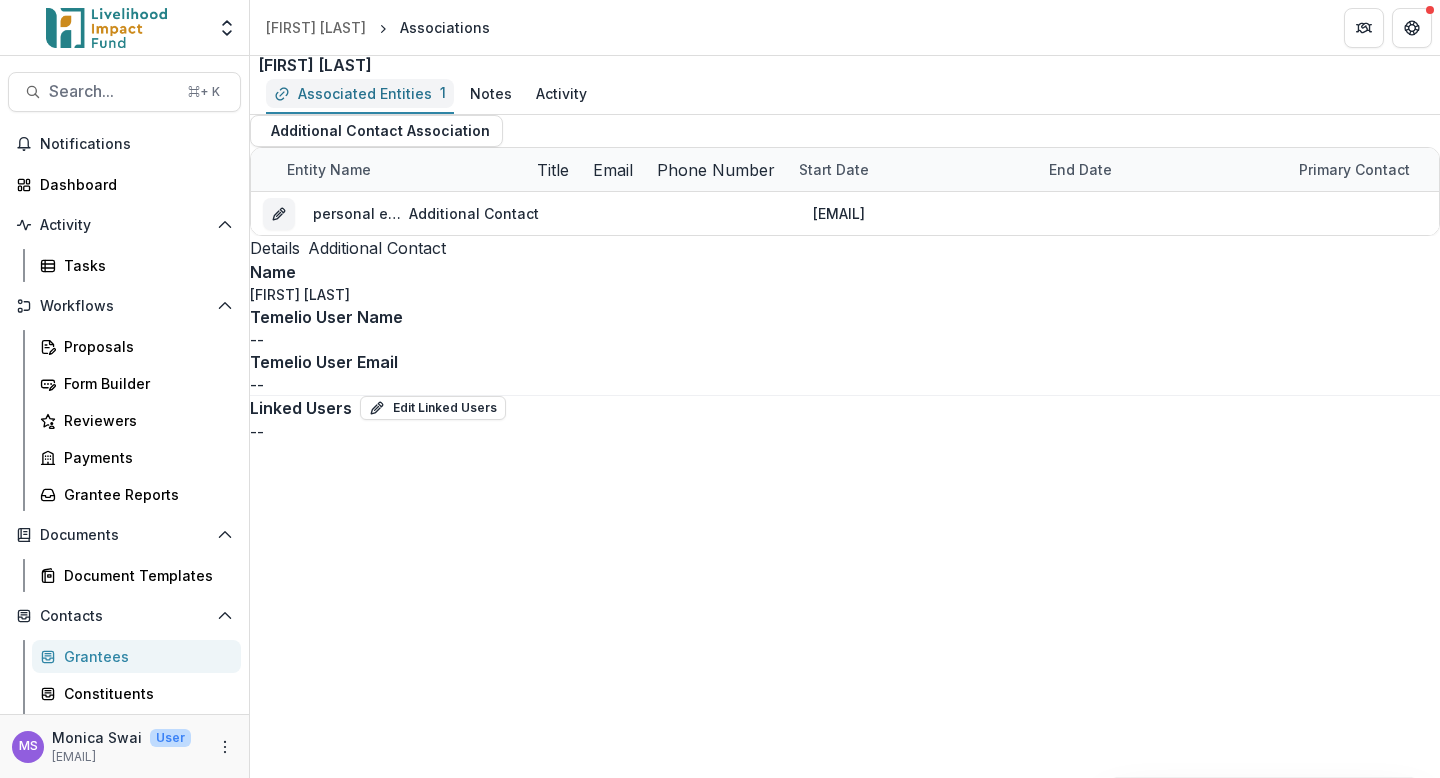 click on "Associated Entities" at bounding box center [365, 93] 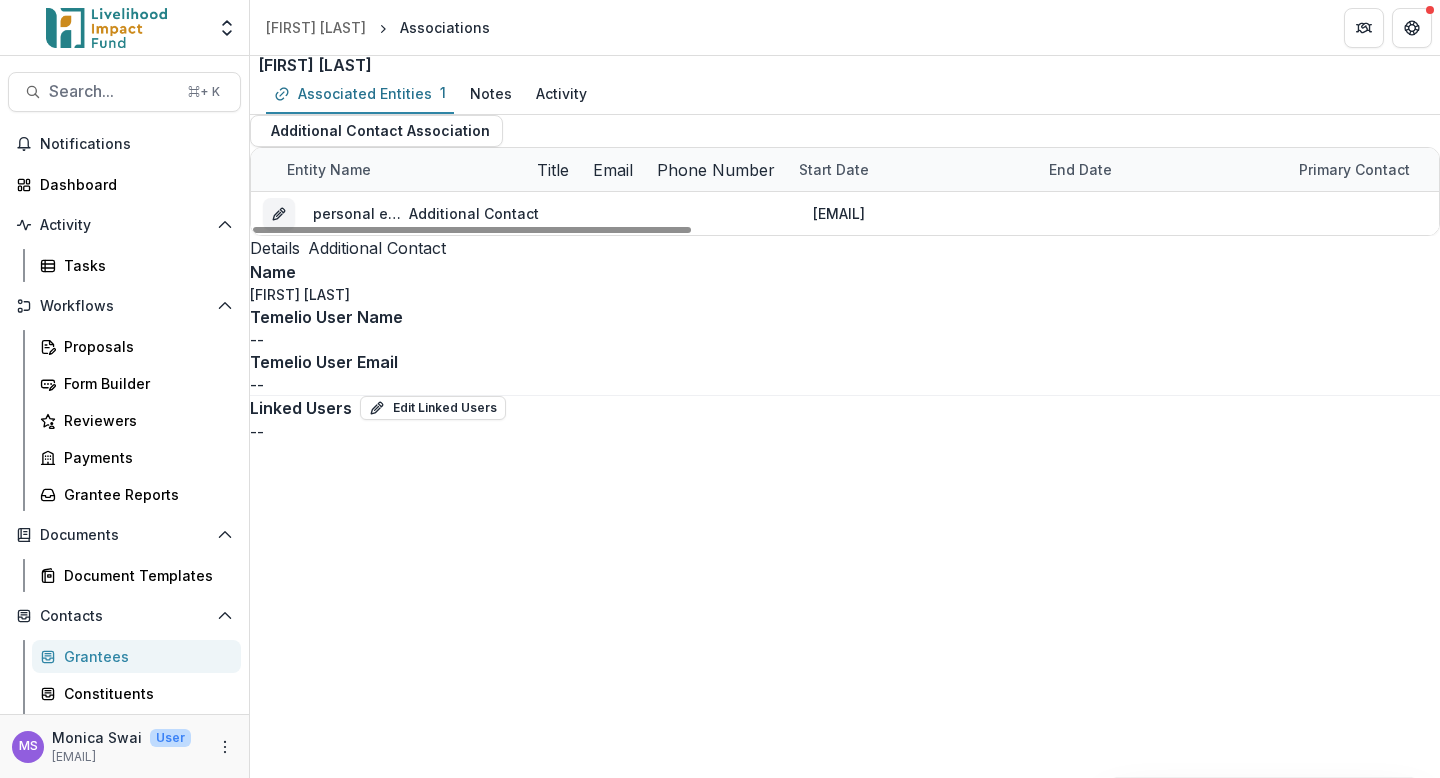 click on "personal email domain Additional Contact [EMAIL] No No" at bounding box center (1276, 213) 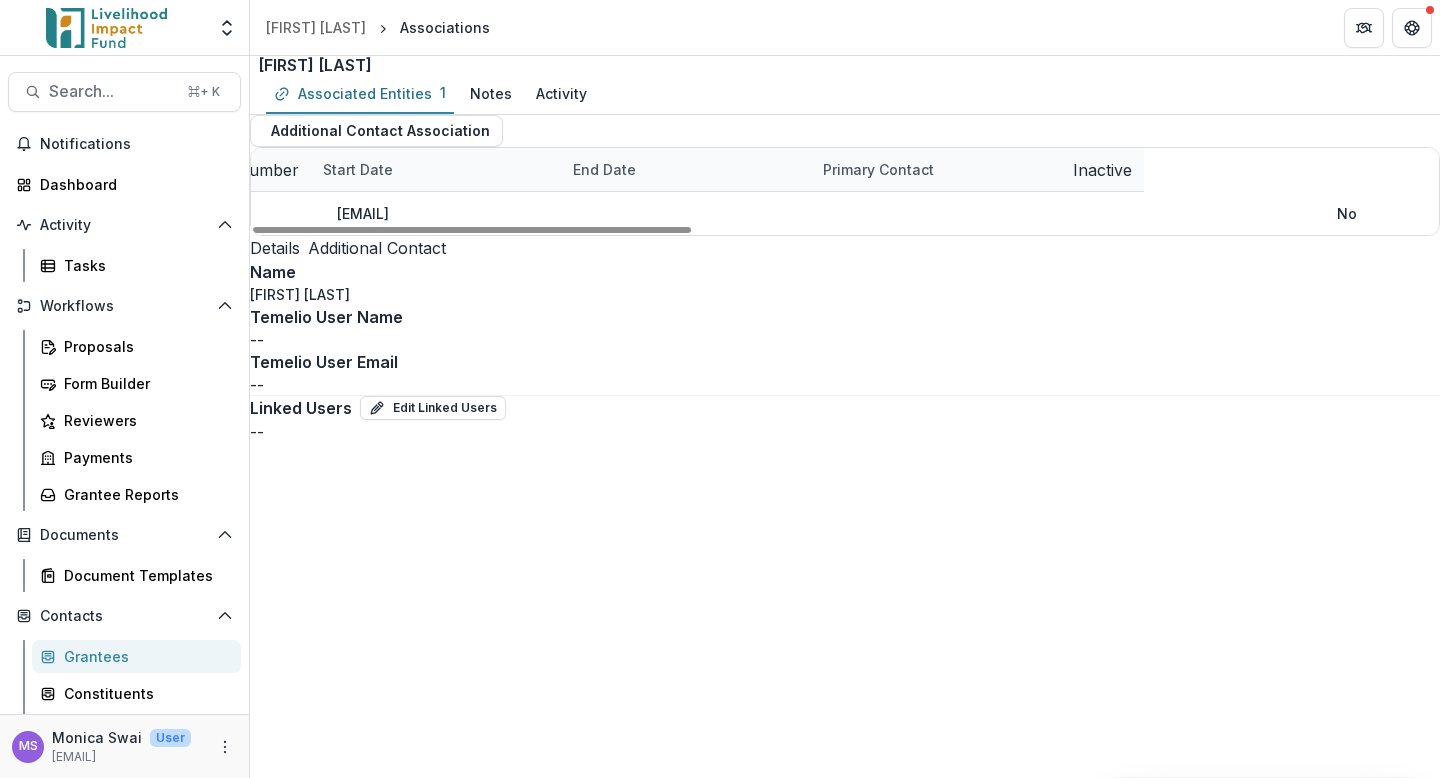 scroll, scrollTop: 0, scrollLeft: 0, axis: both 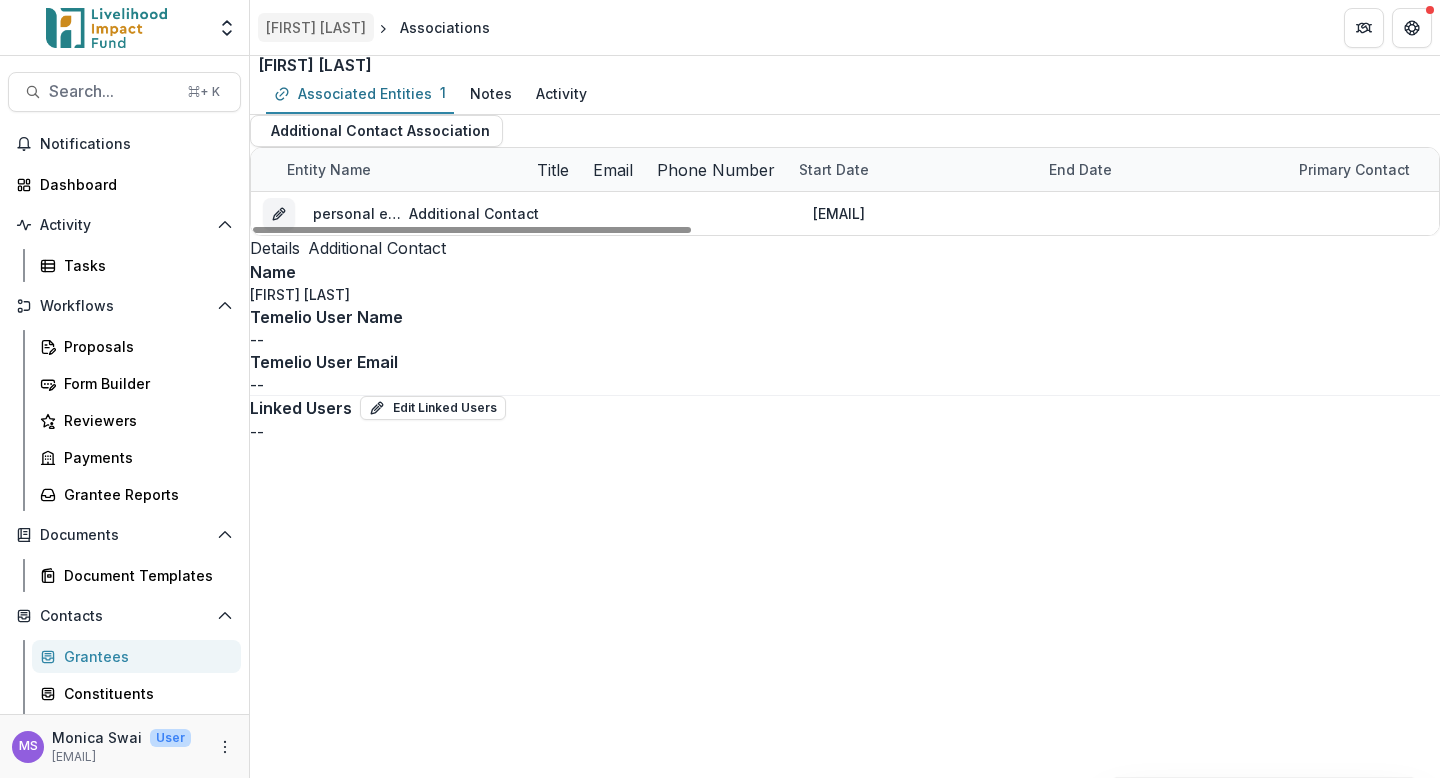 click on "[FIRST] [LAST]" at bounding box center [316, 27] 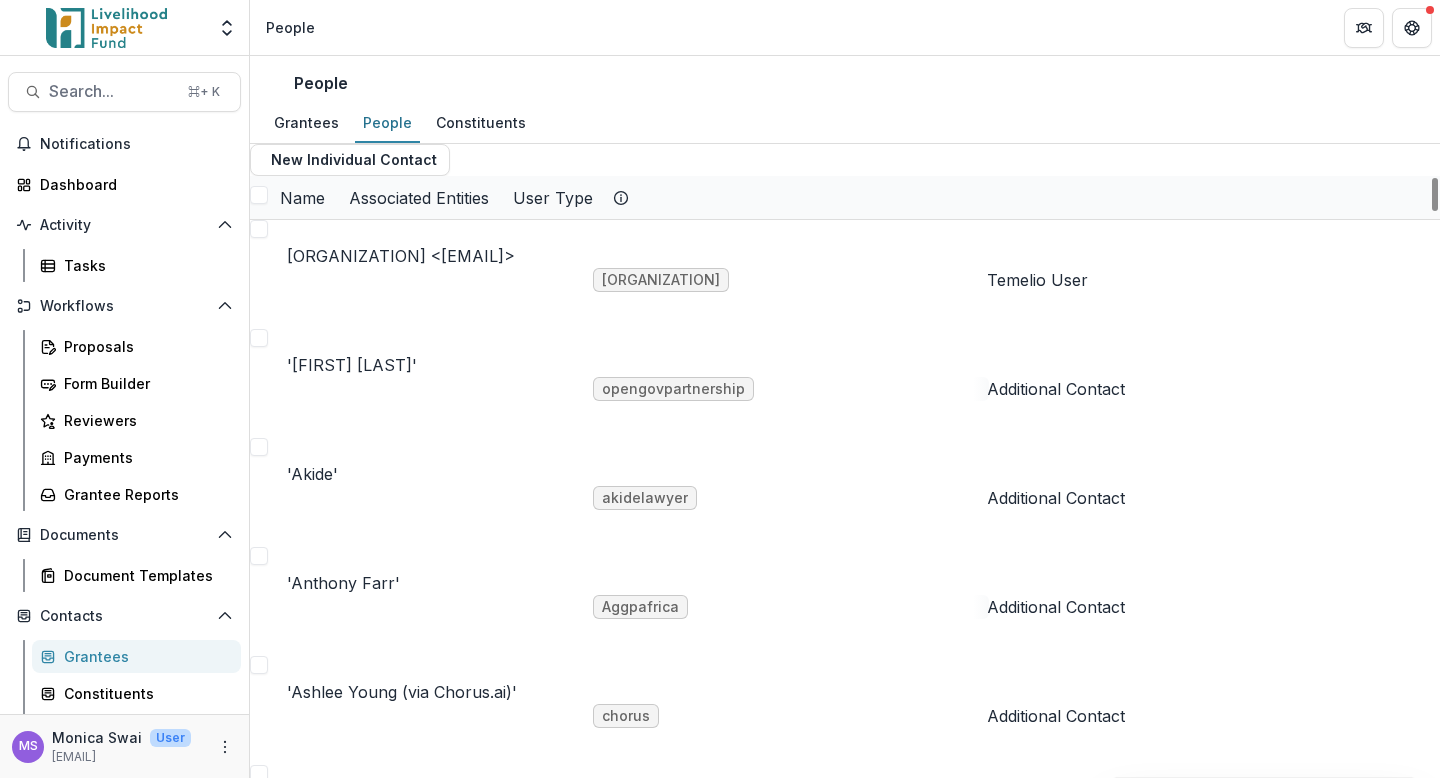 click on "Name" at bounding box center [302, 197] 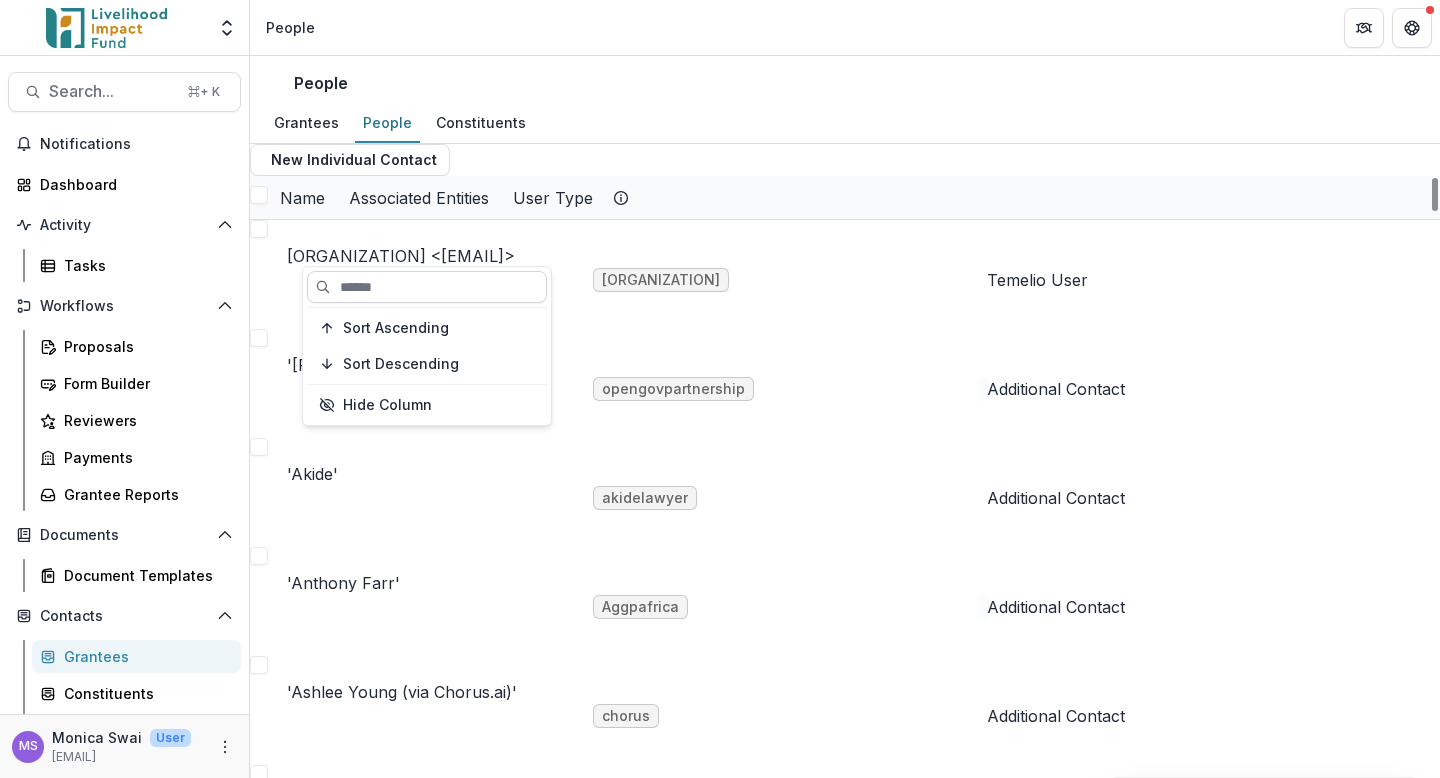 click at bounding box center [427, 287] 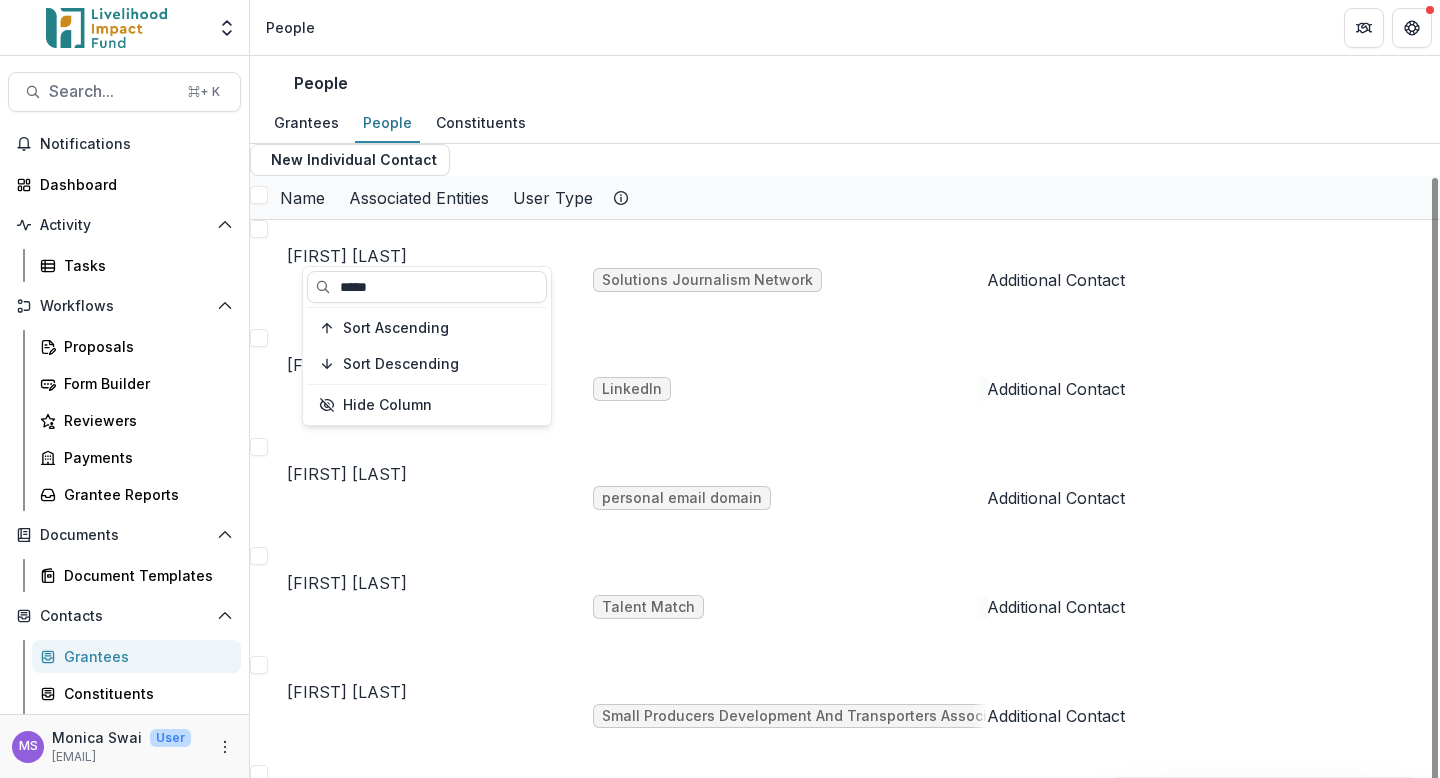 type on "*****" 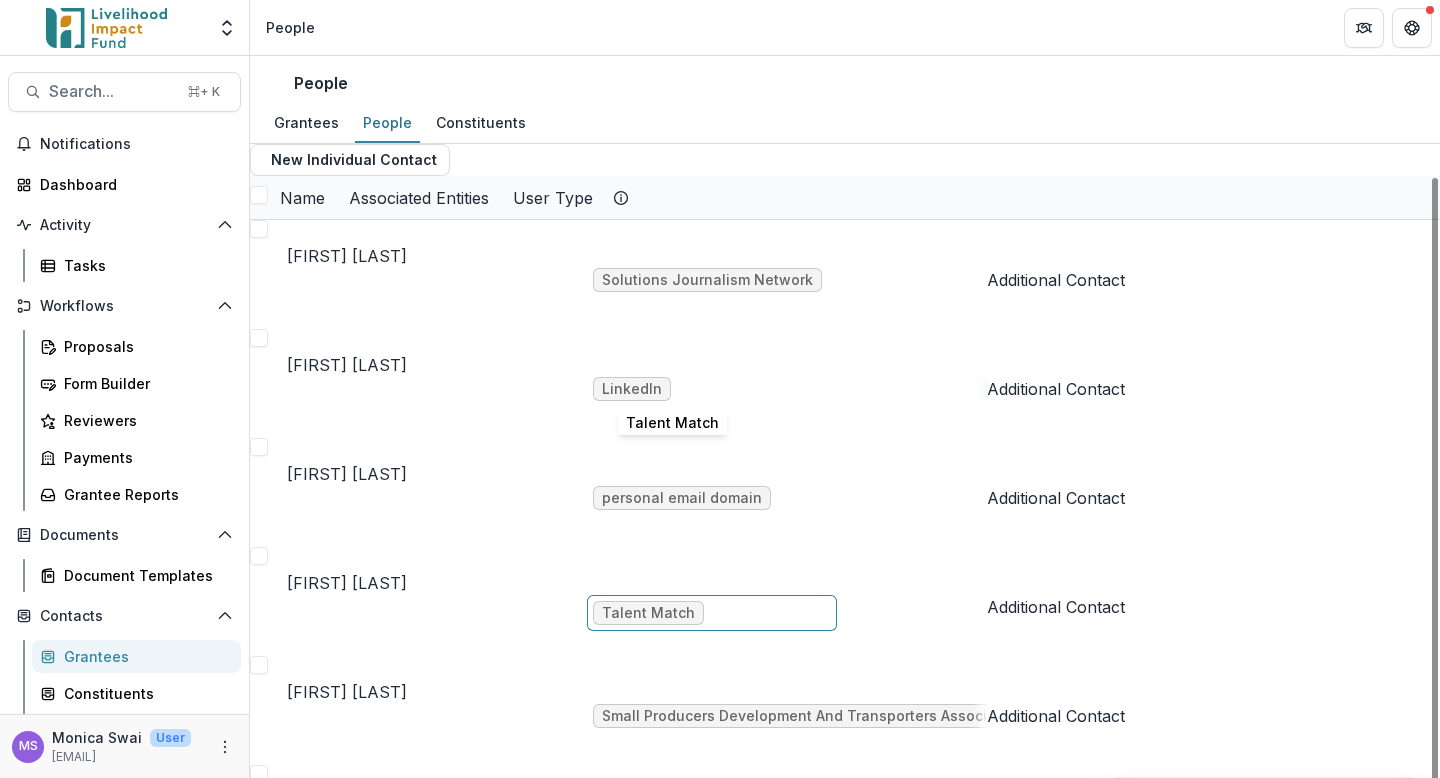 click on "Talent Match" at bounding box center (648, 613) 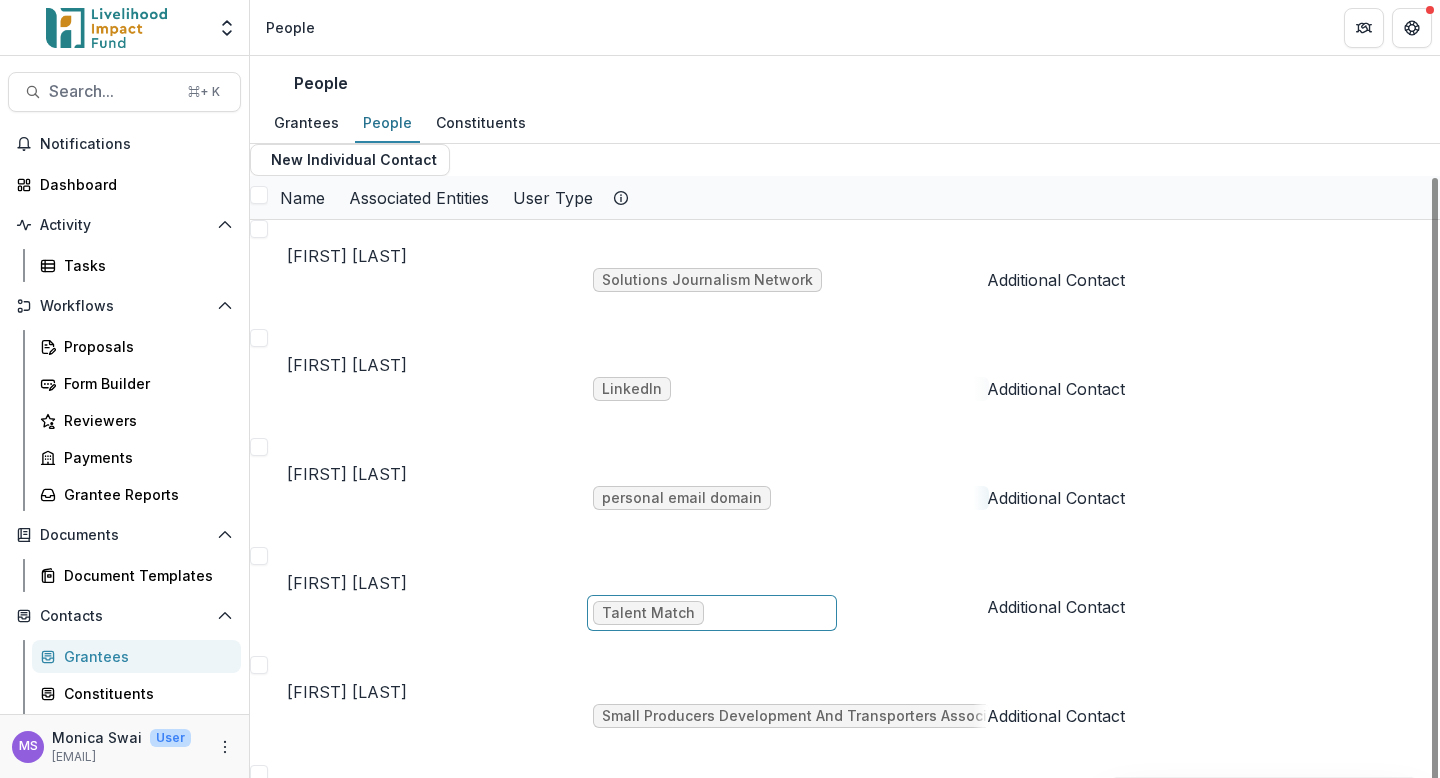 click on "Associated Entities" at bounding box center [419, 198] 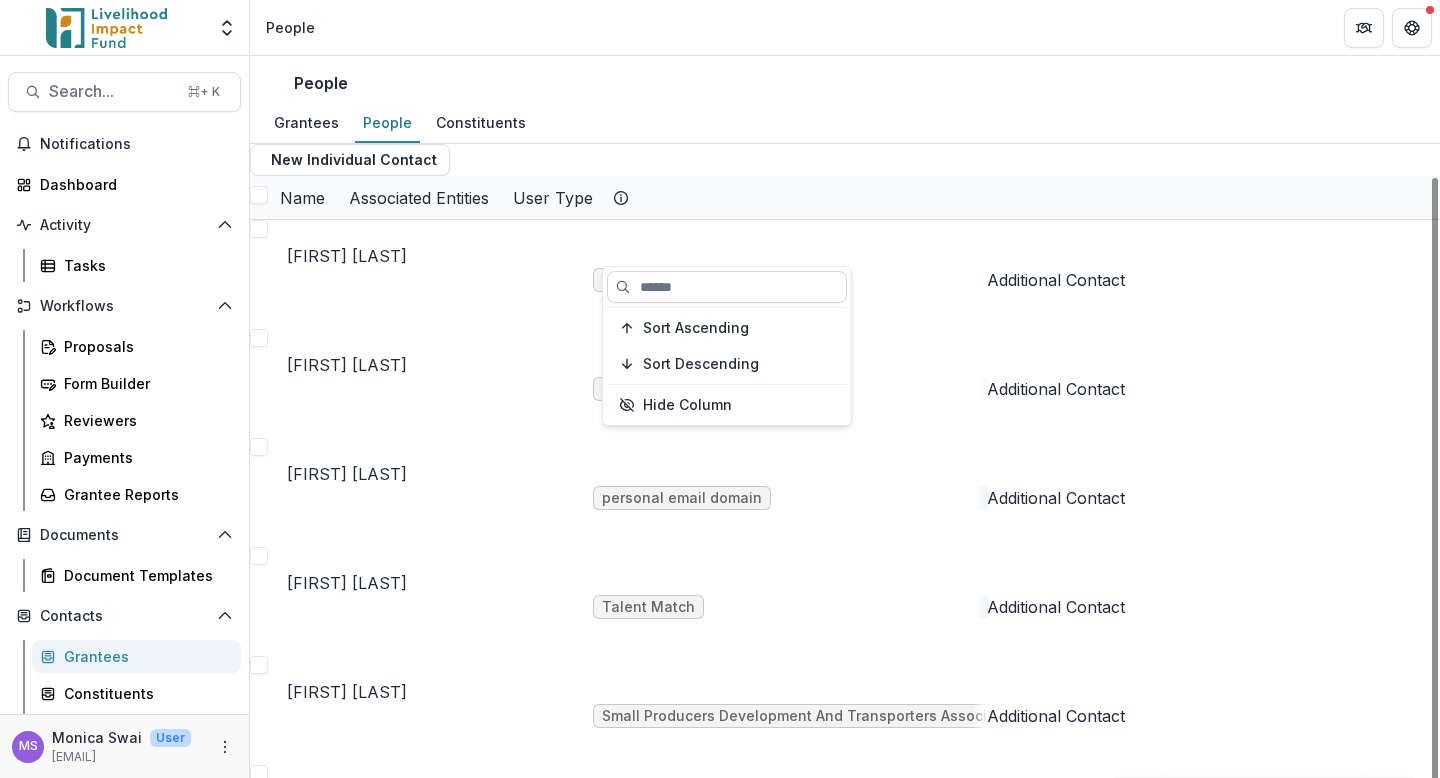 click at bounding box center (727, 287) 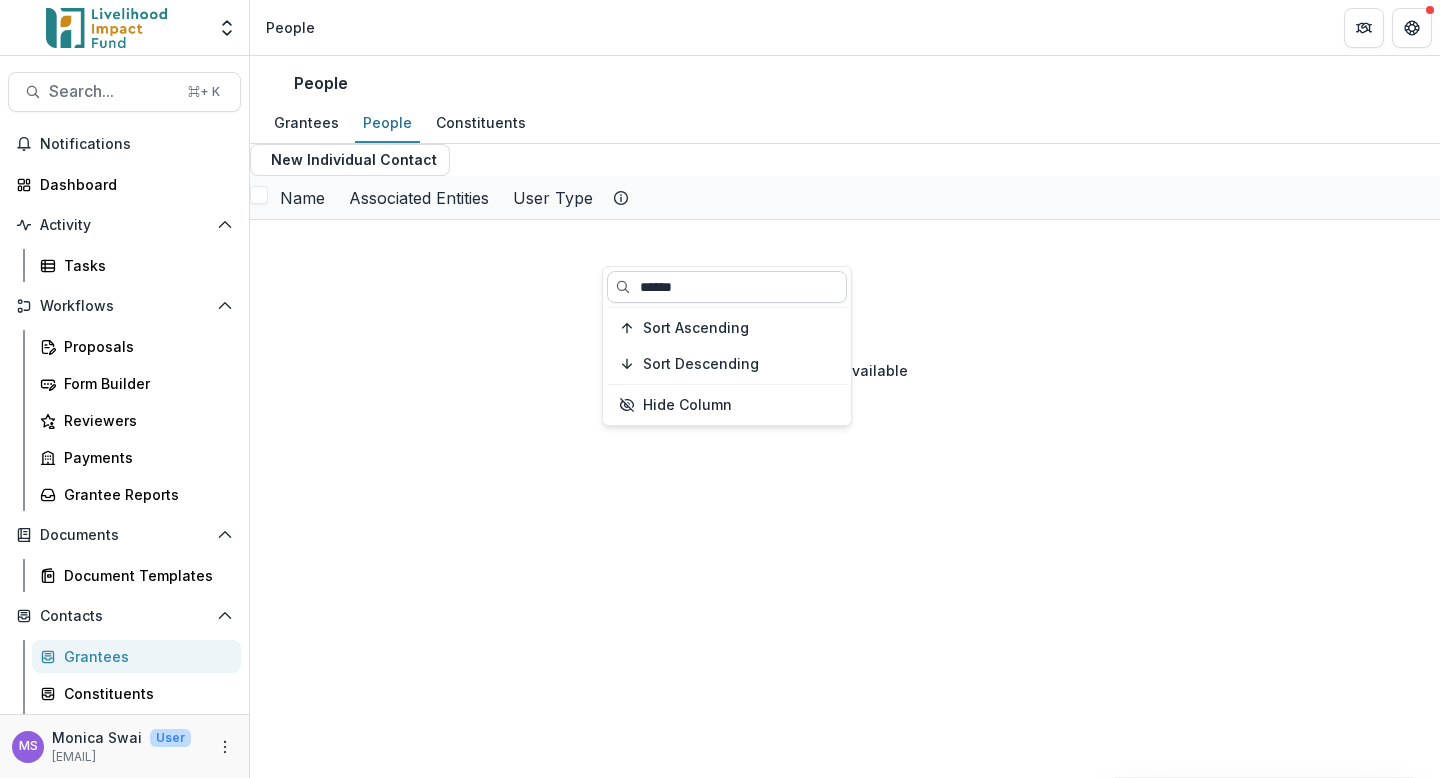 type on "******" 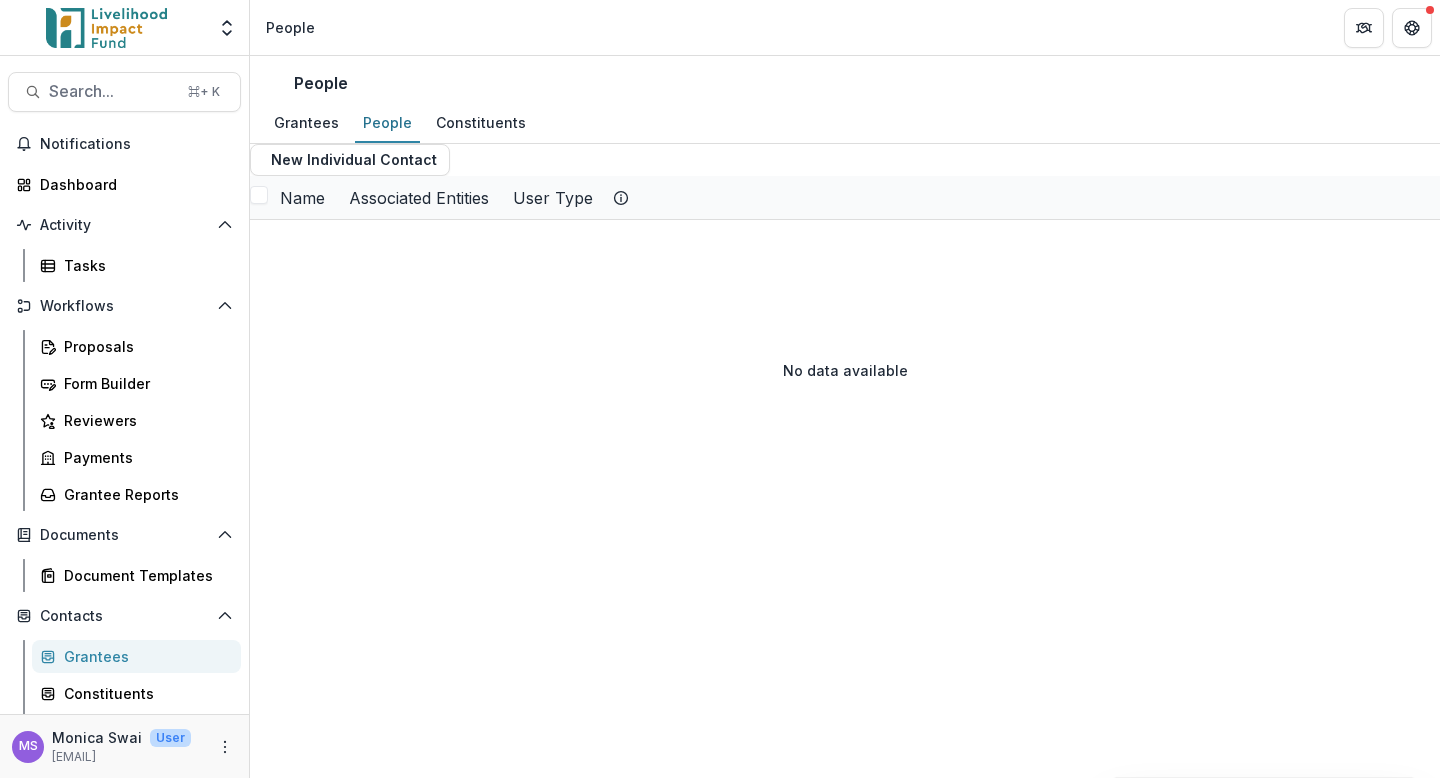click on "Name" at bounding box center (302, 198) 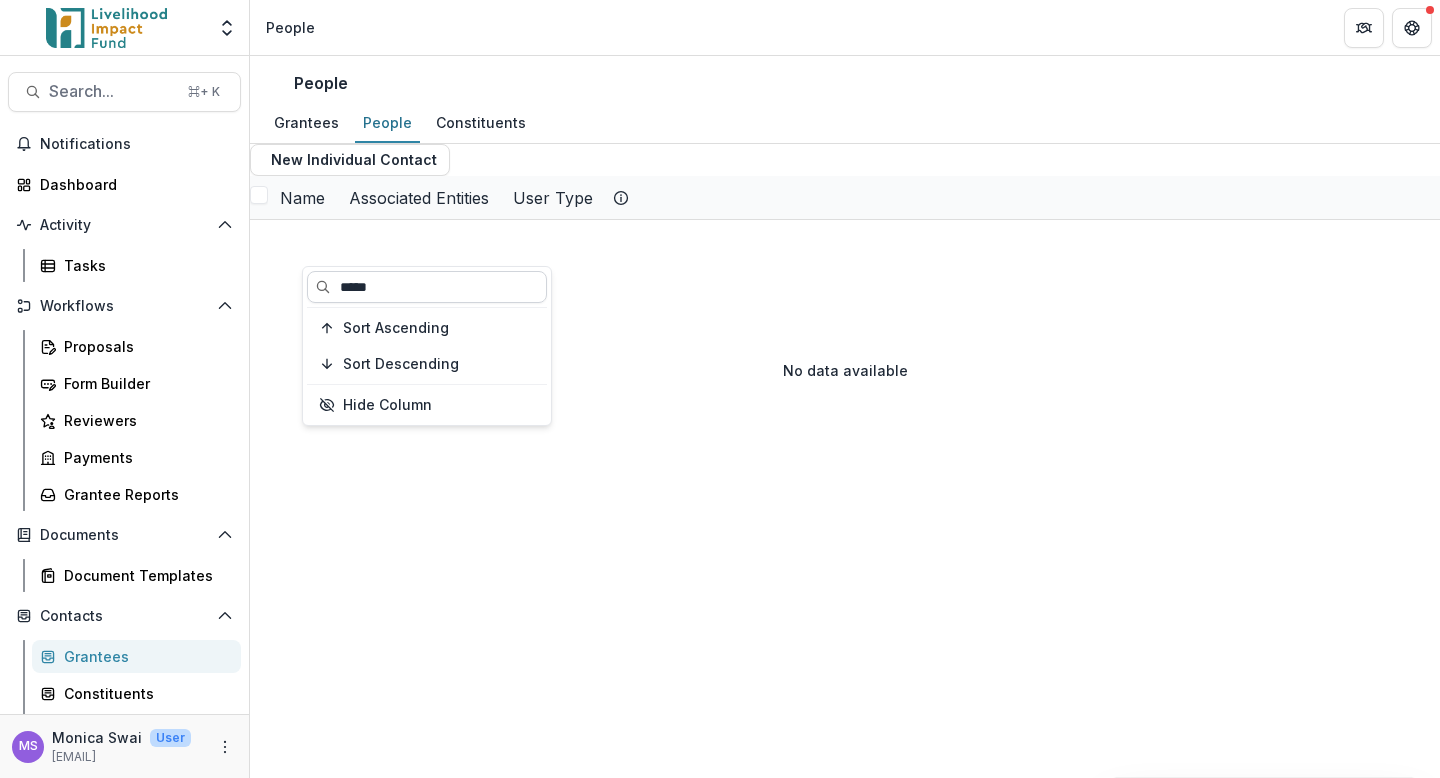 click on "*****" at bounding box center (427, 287) 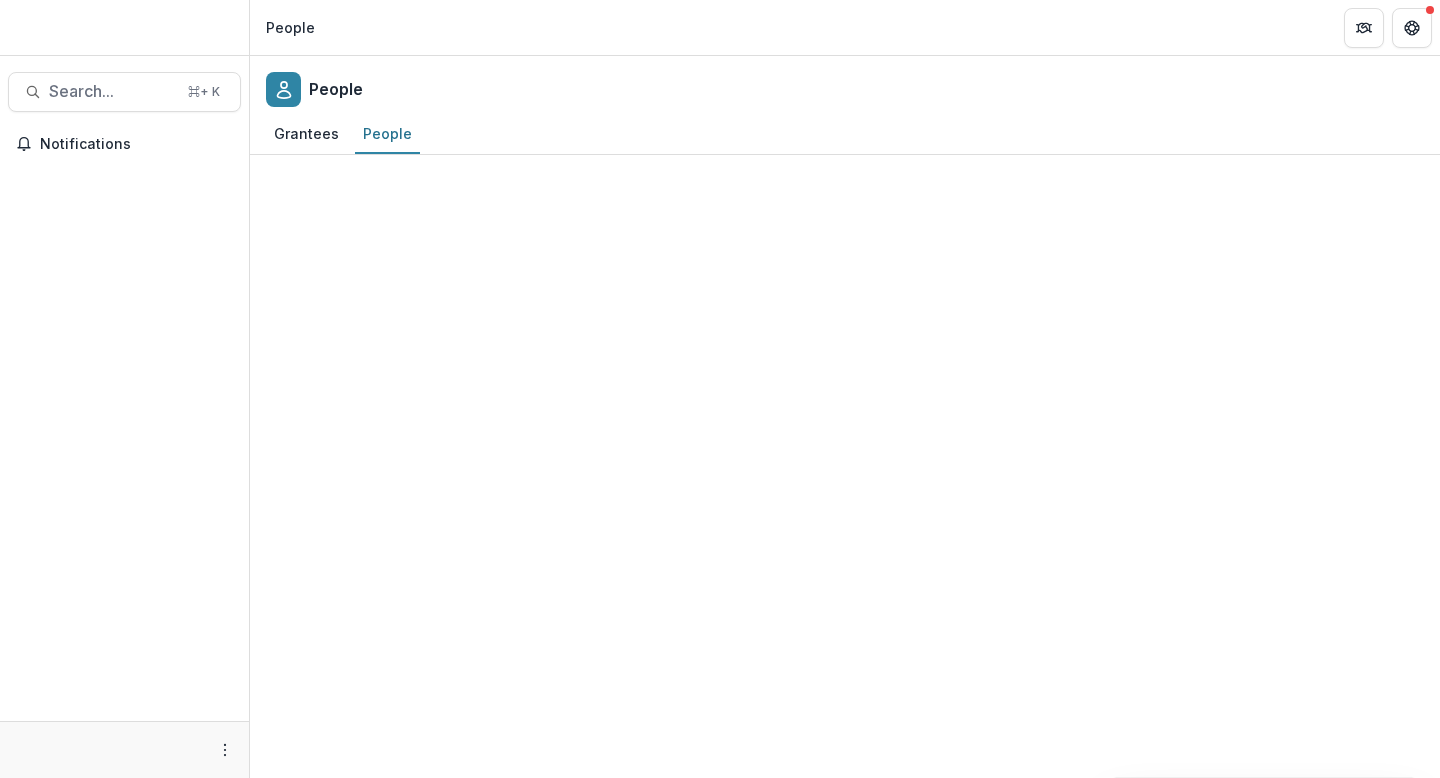 scroll, scrollTop: 0, scrollLeft: 0, axis: both 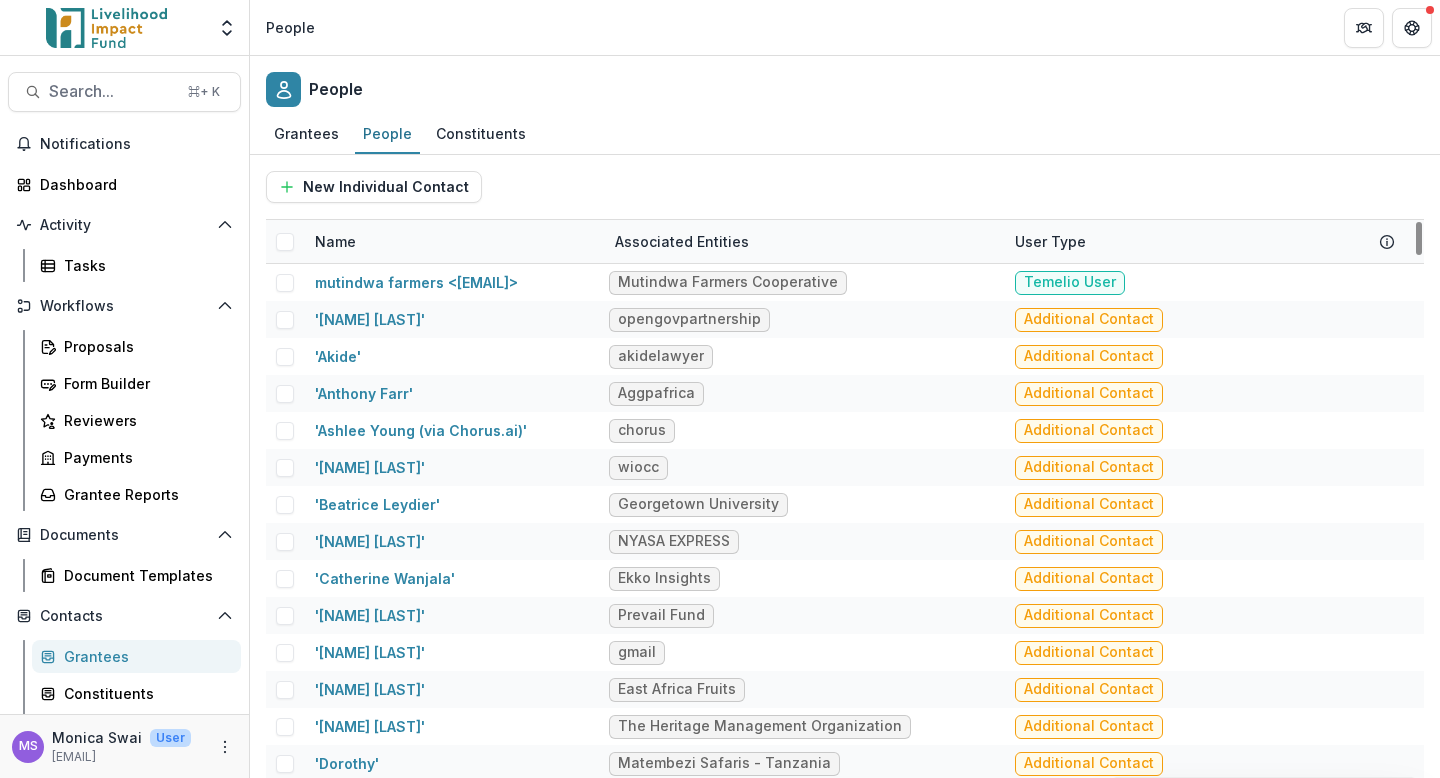 click on "Name" at bounding box center [453, 241] 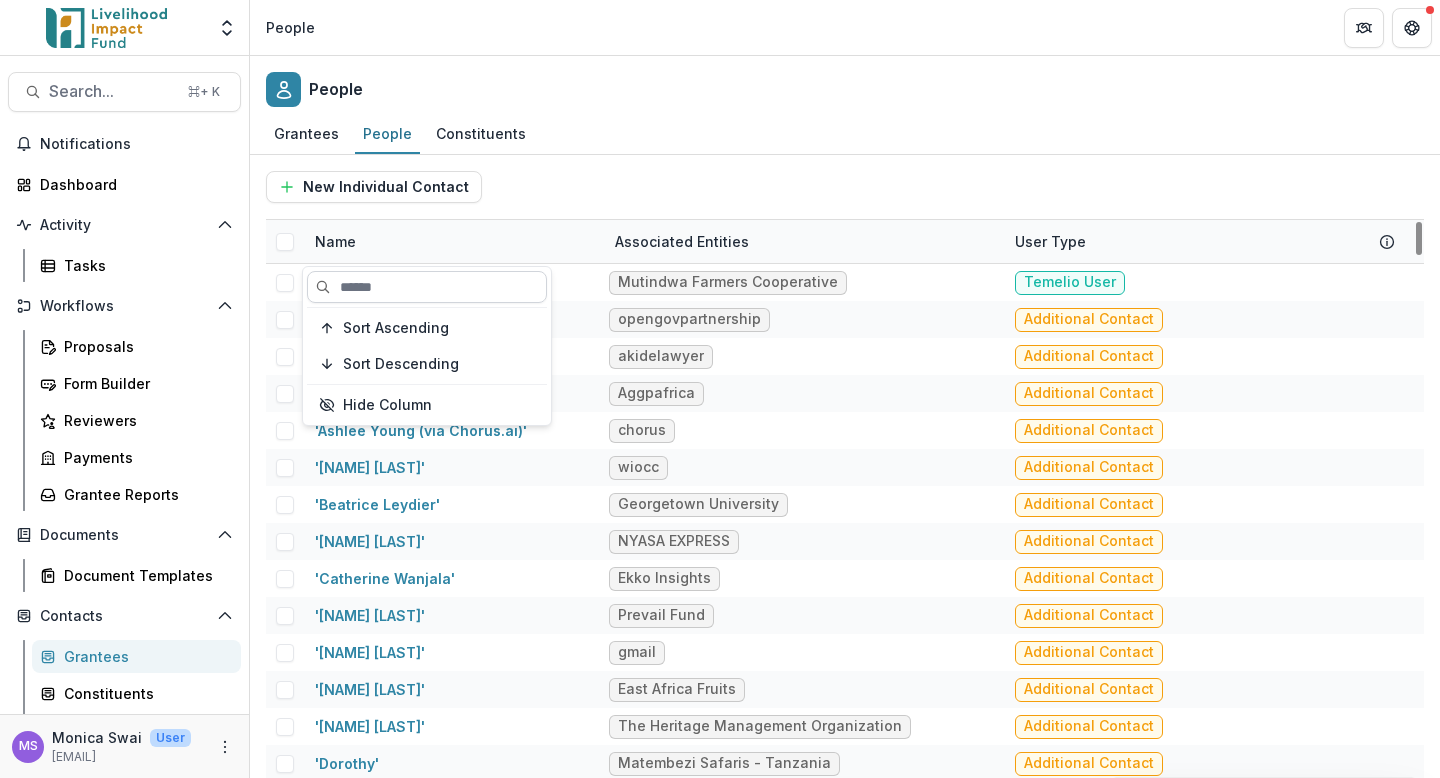 click at bounding box center [427, 287] 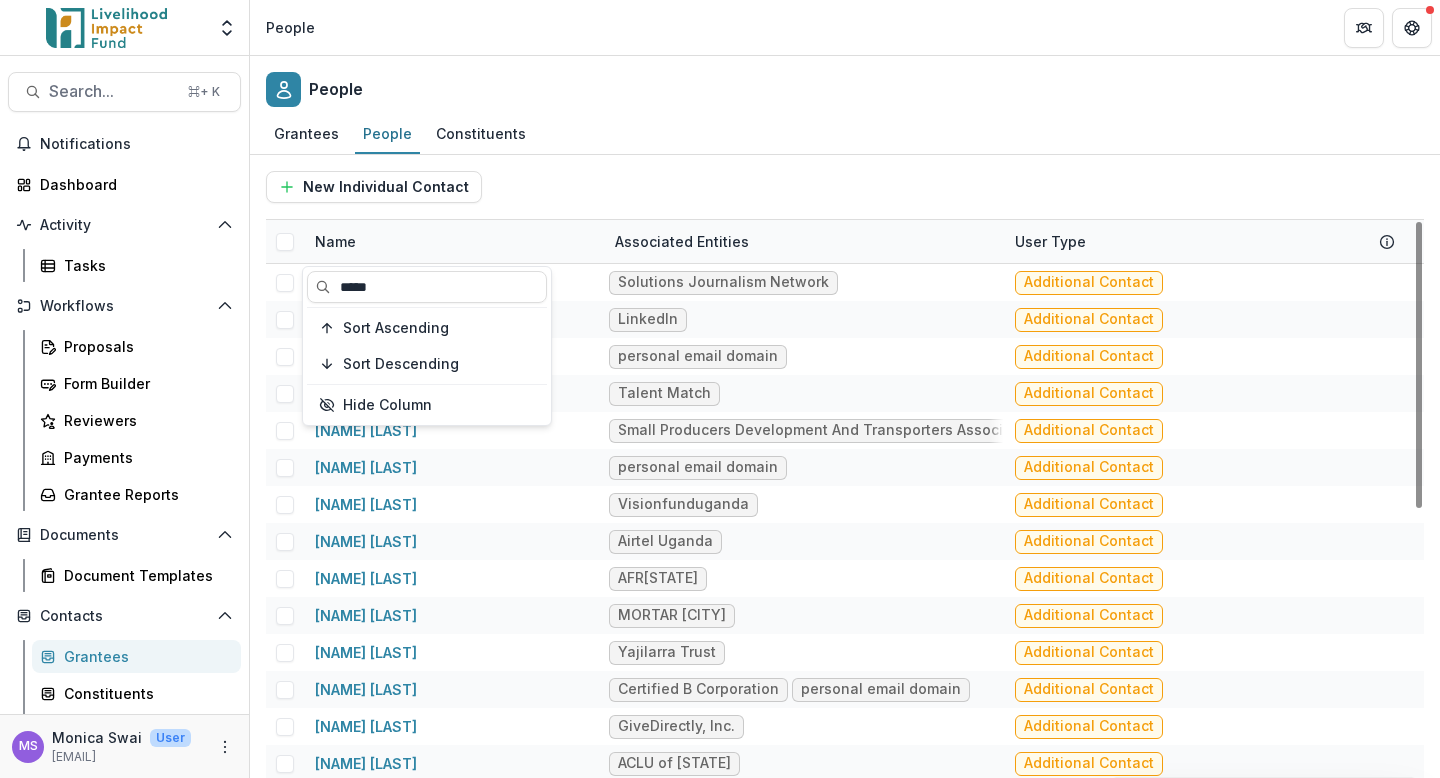 type on "*****" 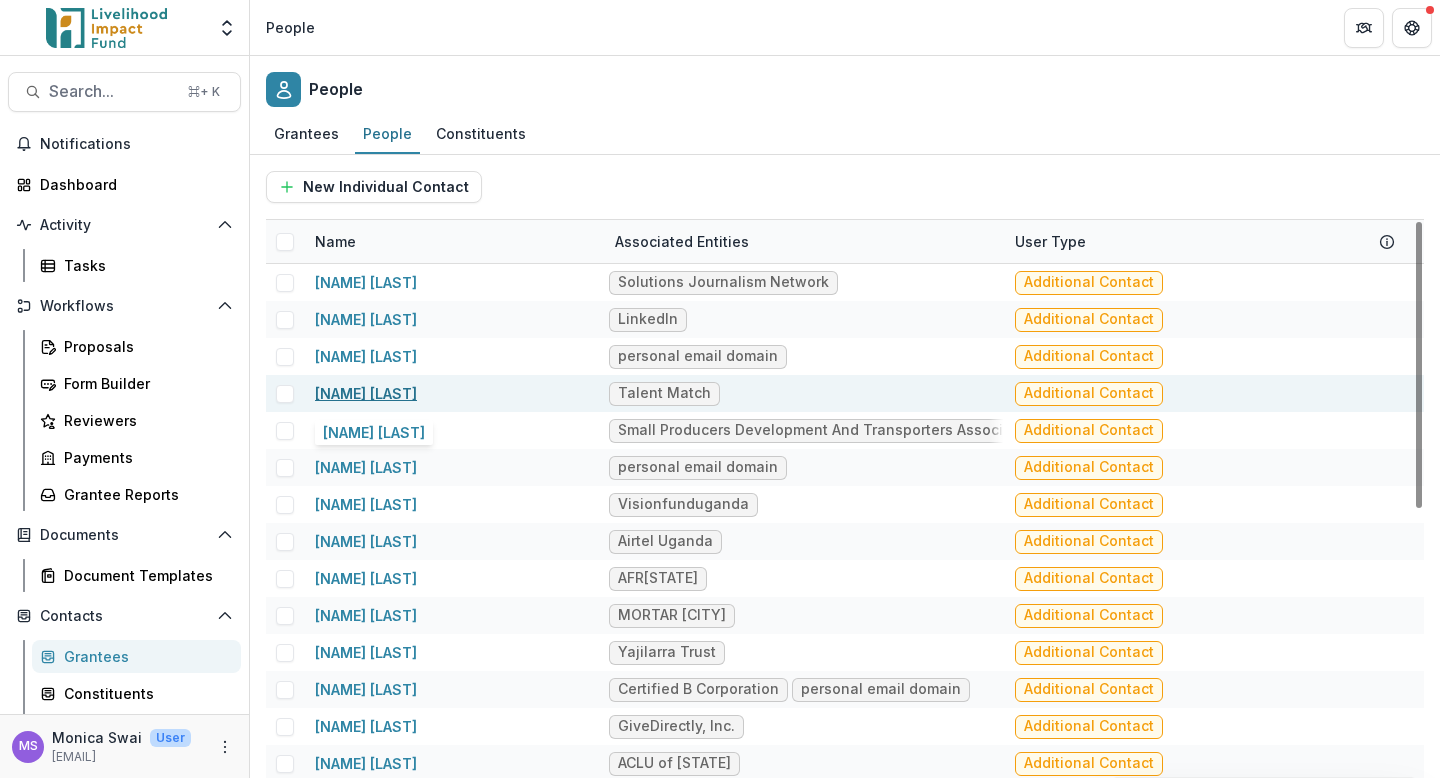 click on "[NAME] [LAST]" at bounding box center [366, 393] 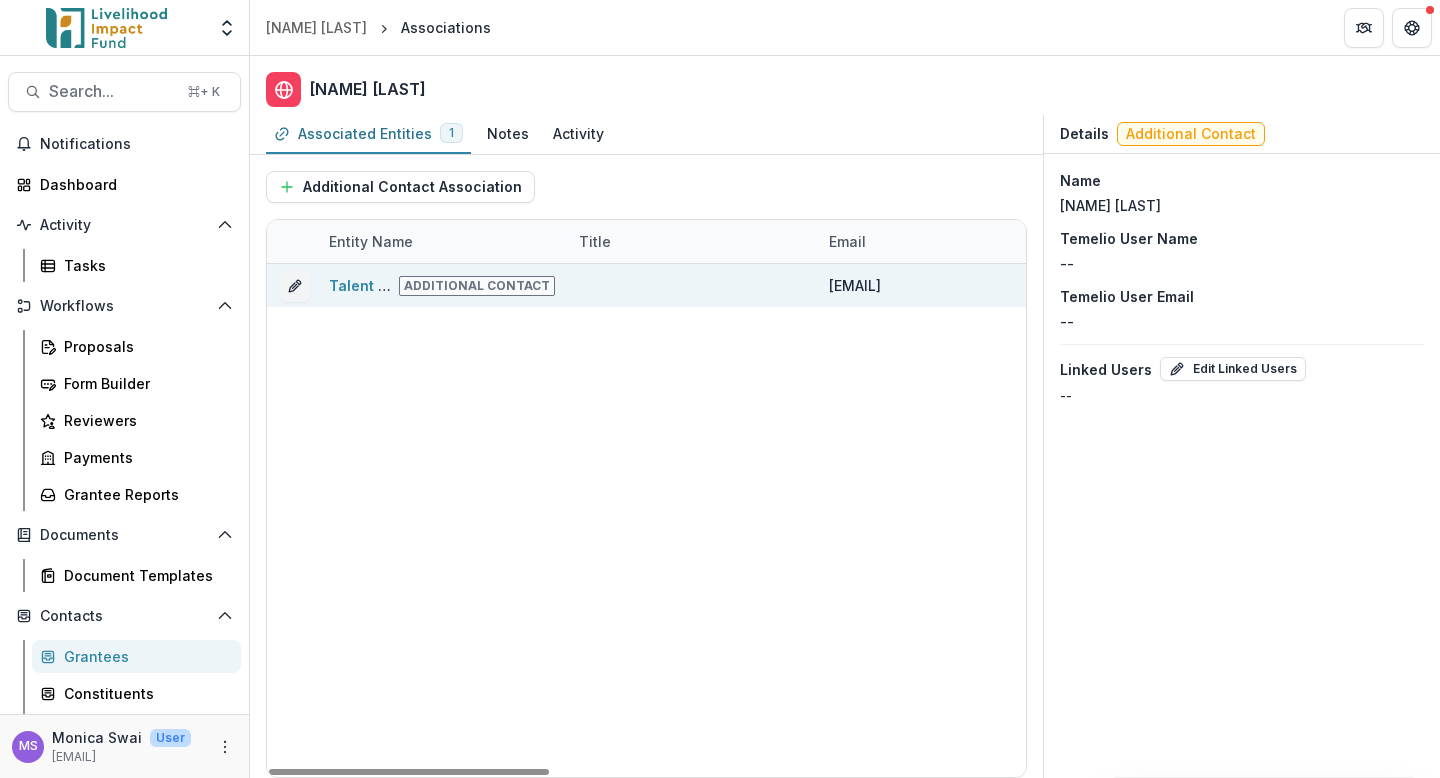 drag, startPoint x: 983, startPoint y: 283, endPoint x: 827, endPoint y: 284, distance: 156.0032 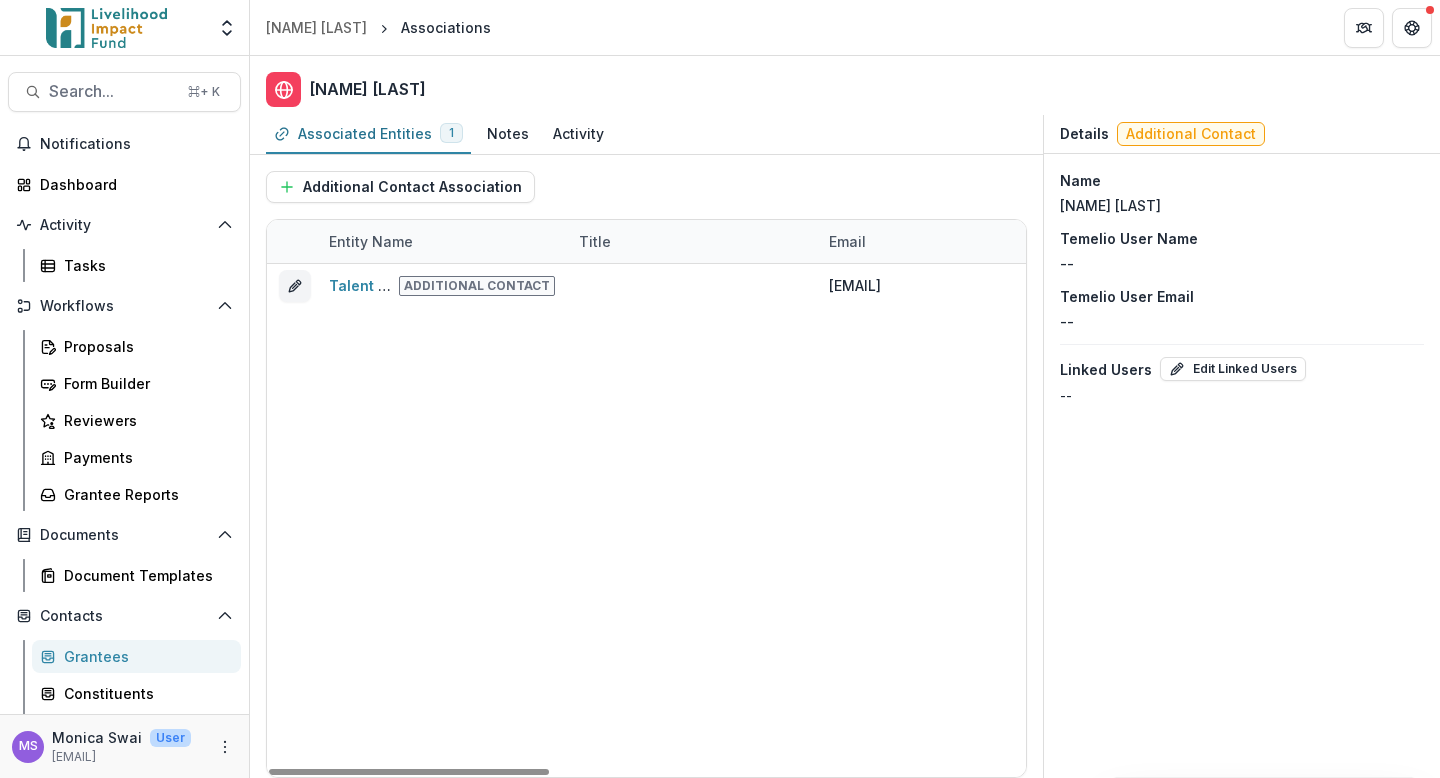 drag, startPoint x: 435, startPoint y: 91, endPoint x: 304, endPoint y: 92, distance: 131.00381 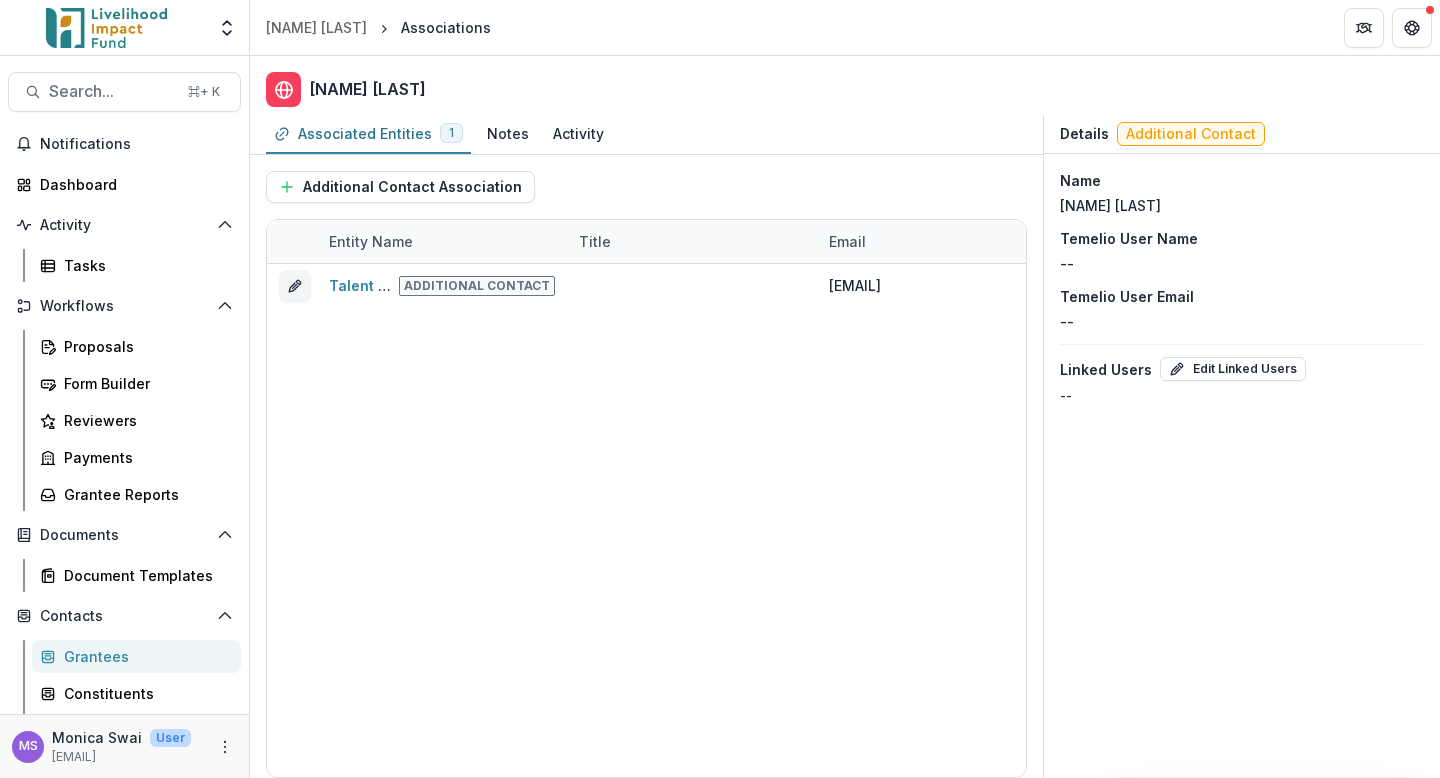 copy on "[FIRST] [LAST]" 